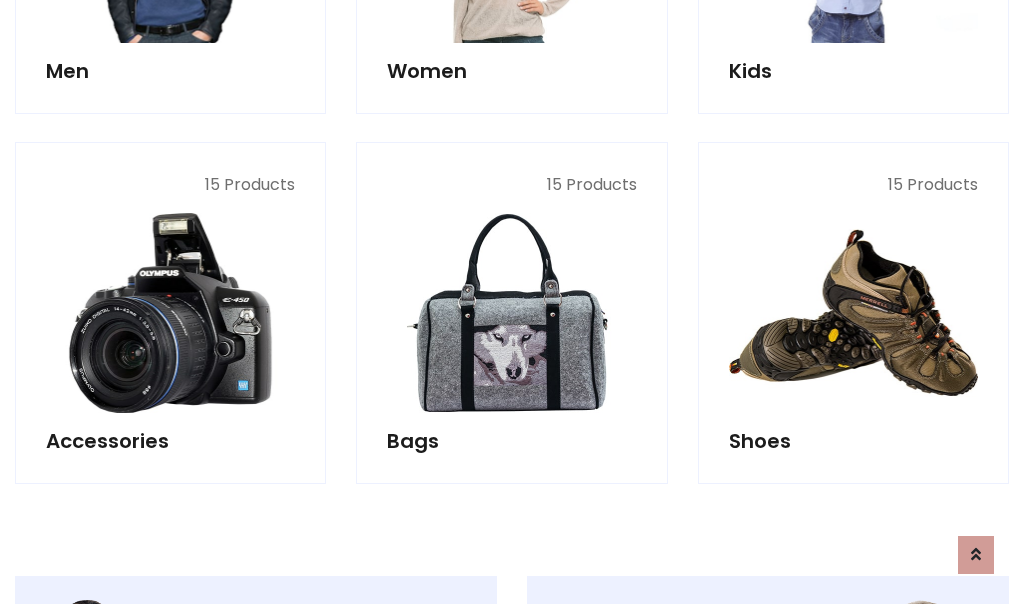 scroll, scrollTop: 853, scrollLeft: 0, axis: vertical 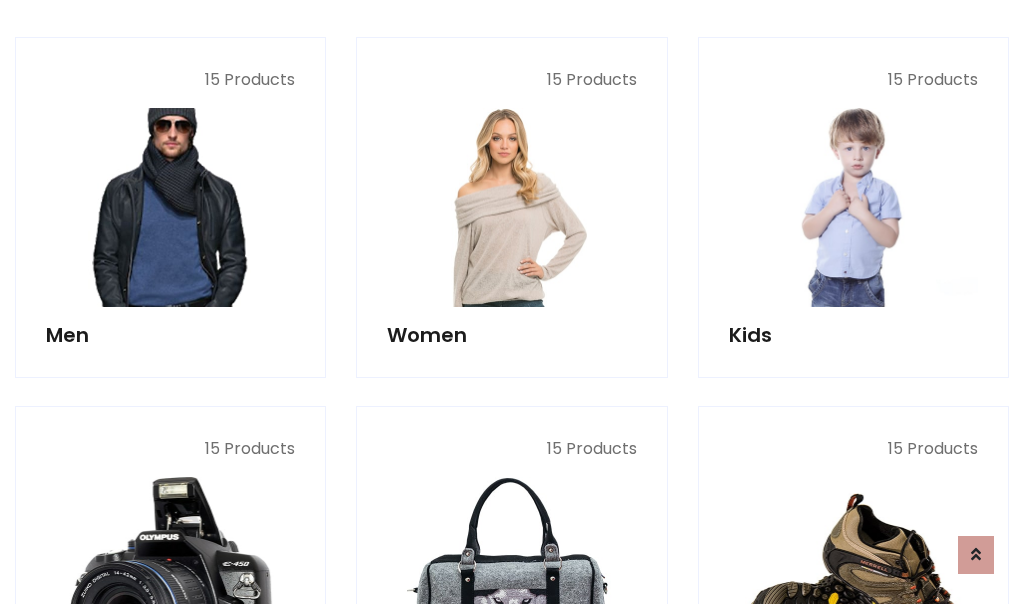 click at bounding box center (170, 207) 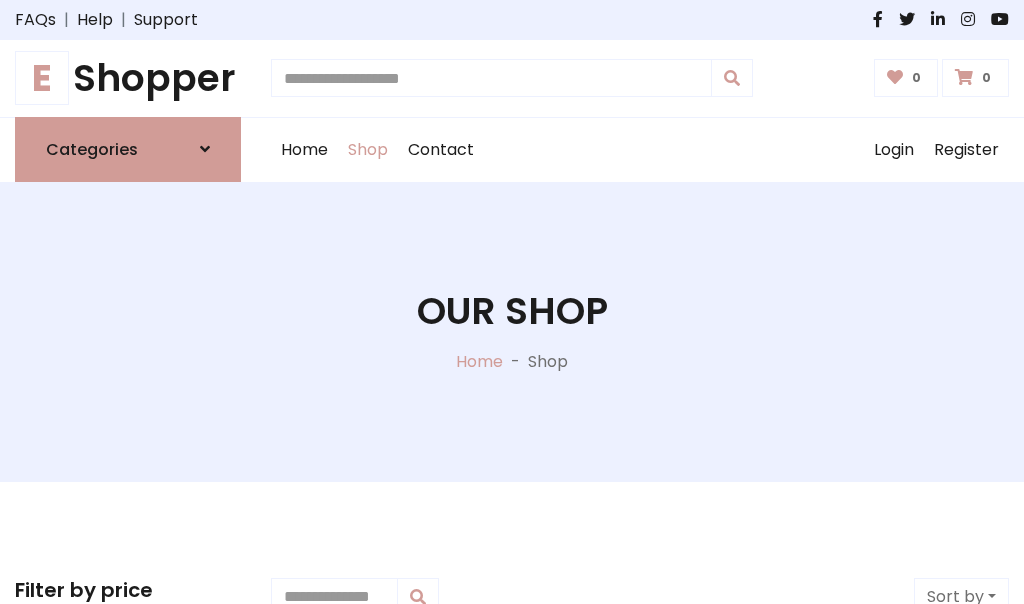 scroll, scrollTop: 807, scrollLeft: 0, axis: vertical 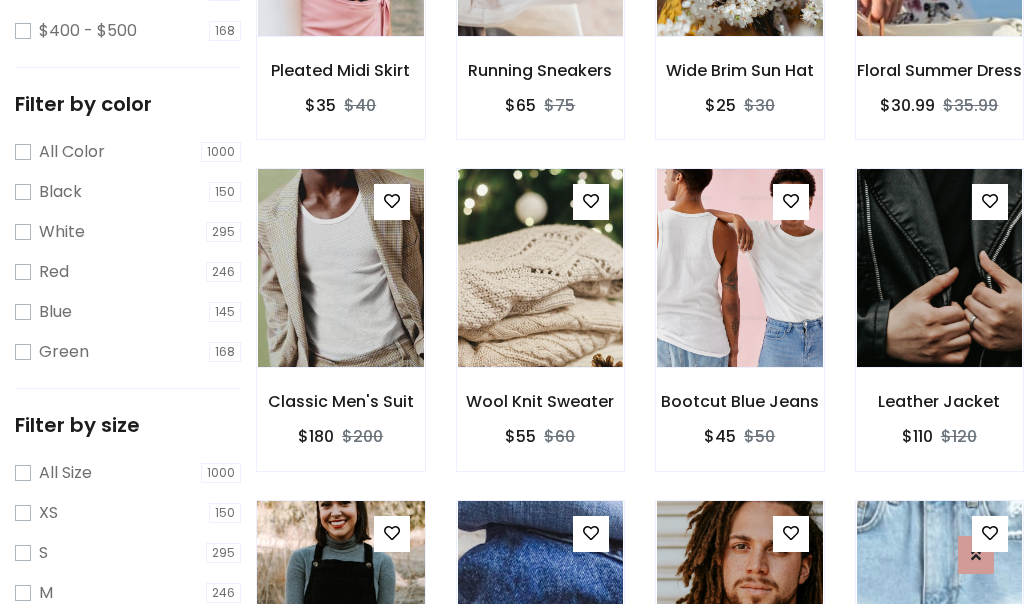 click at bounding box center (340, 600) 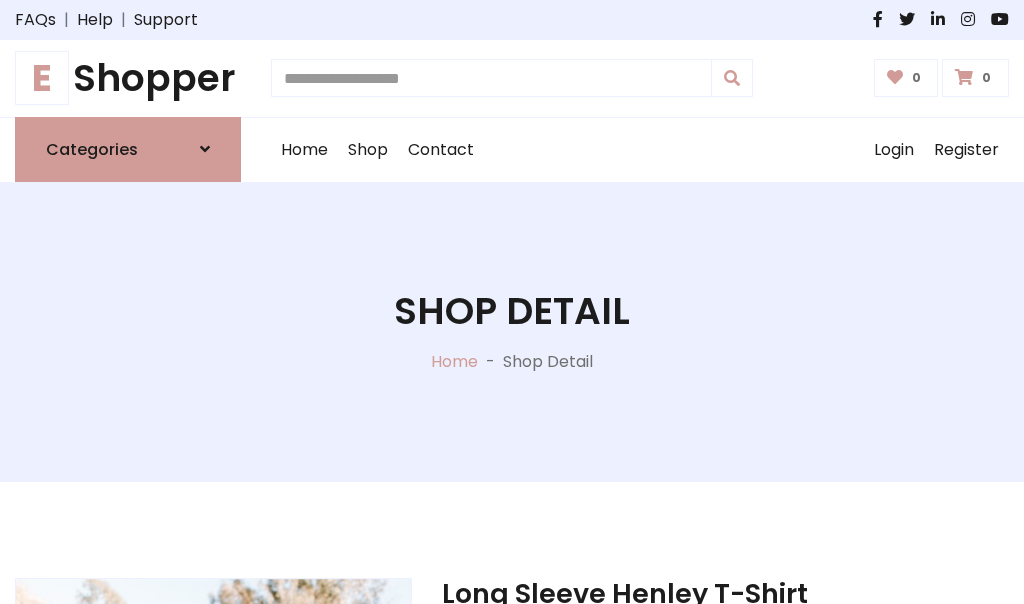 scroll, scrollTop: 0, scrollLeft: 0, axis: both 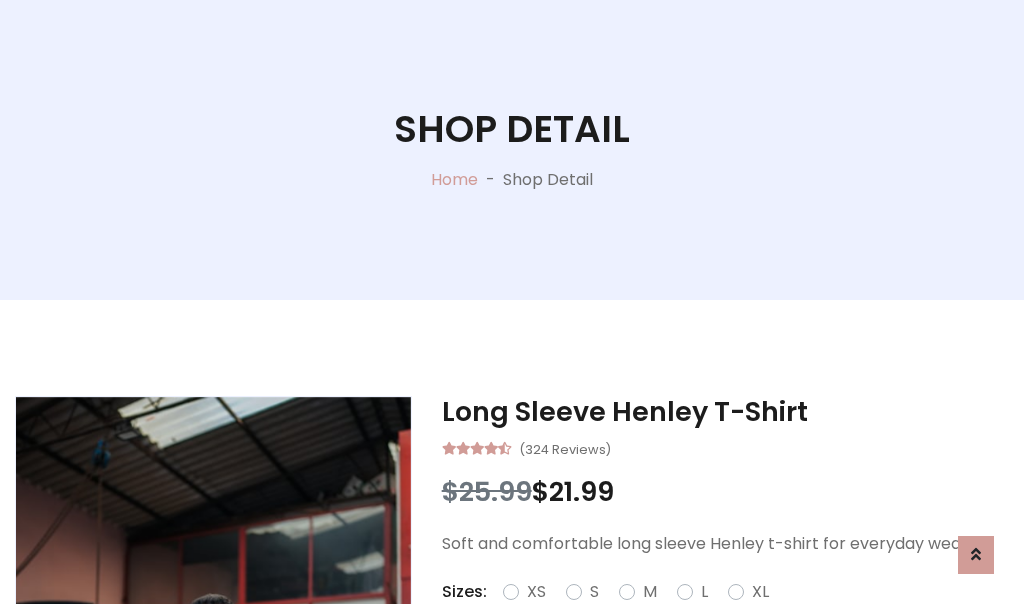 click on "Red" at bounding box center [732, 616] 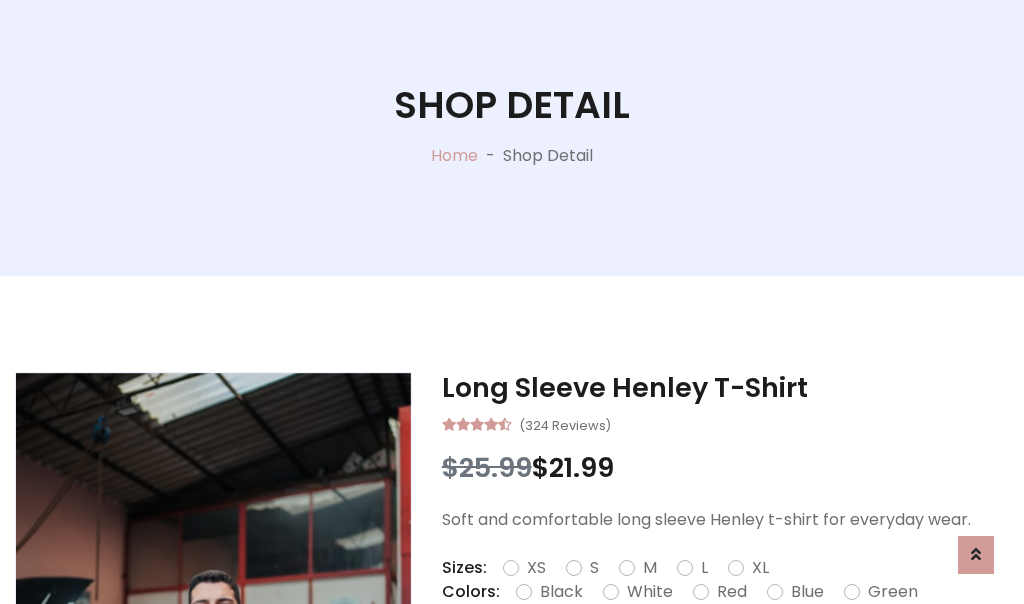 click on "Add To Cart" at bounding box center [663, 655] 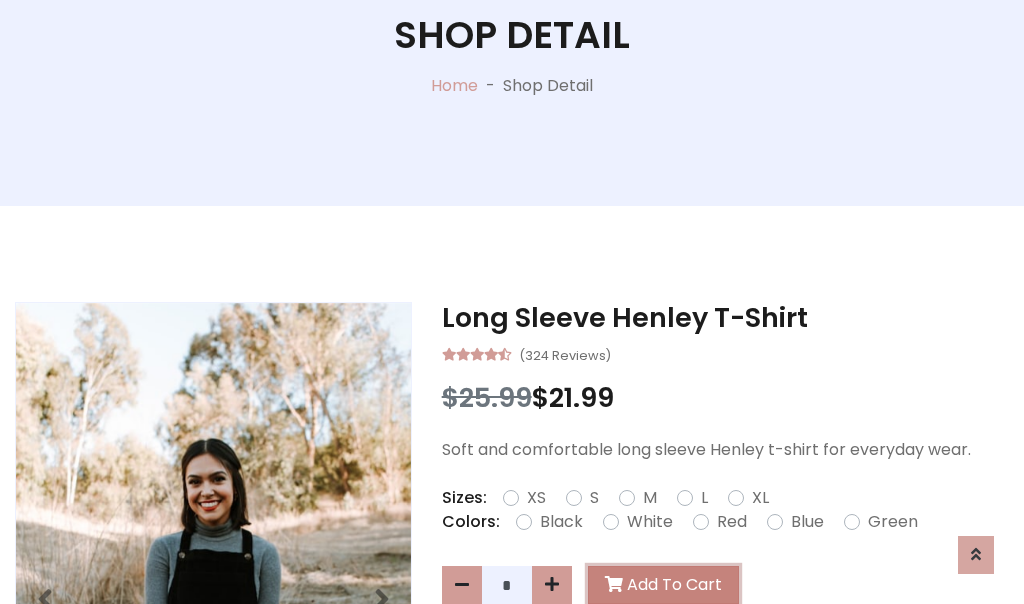 scroll, scrollTop: 0, scrollLeft: 0, axis: both 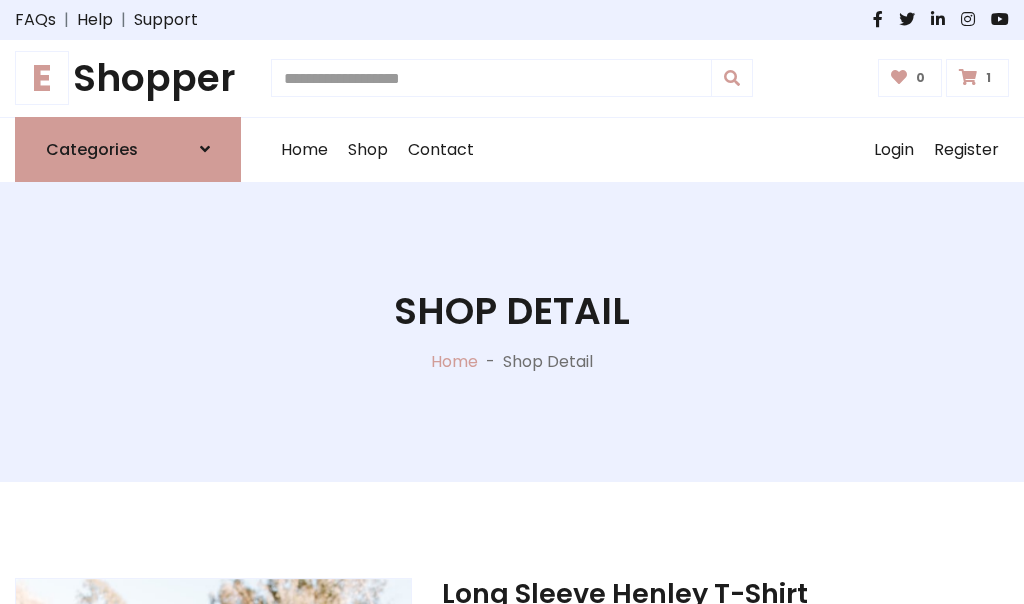 click at bounding box center (968, 77) 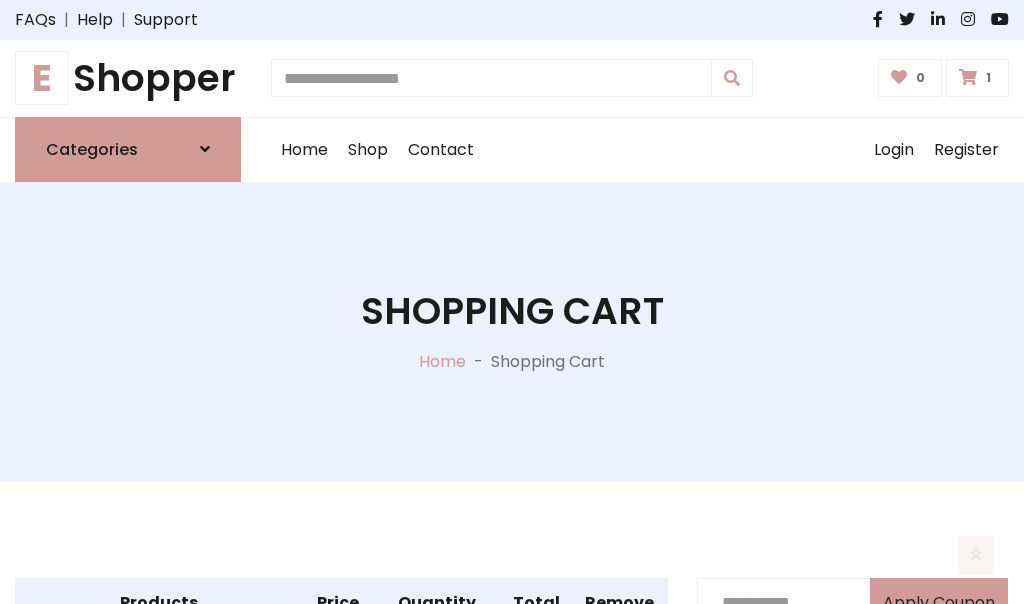 scroll, scrollTop: 474, scrollLeft: 0, axis: vertical 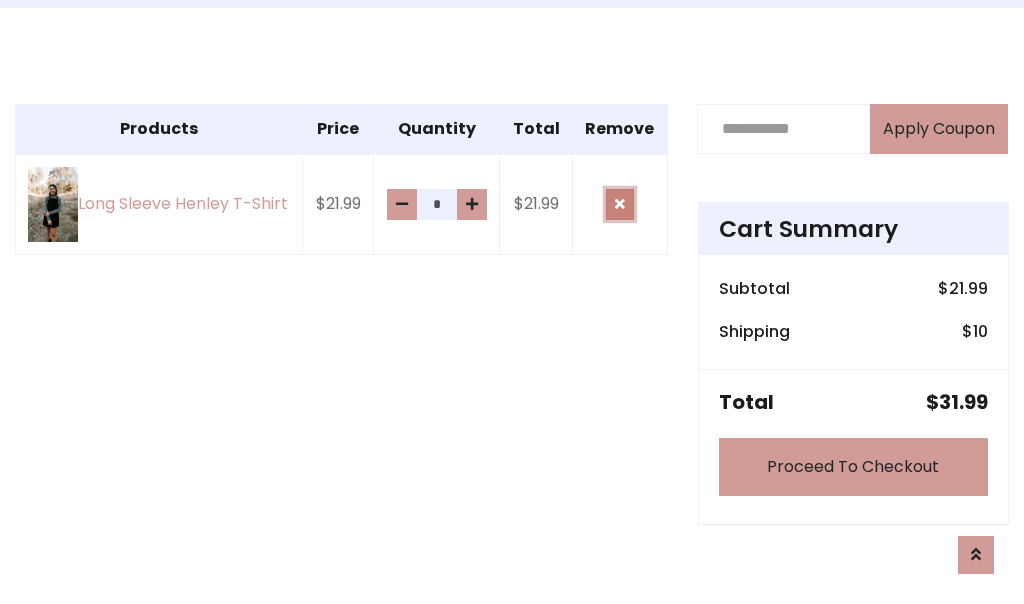 click at bounding box center (620, 204) 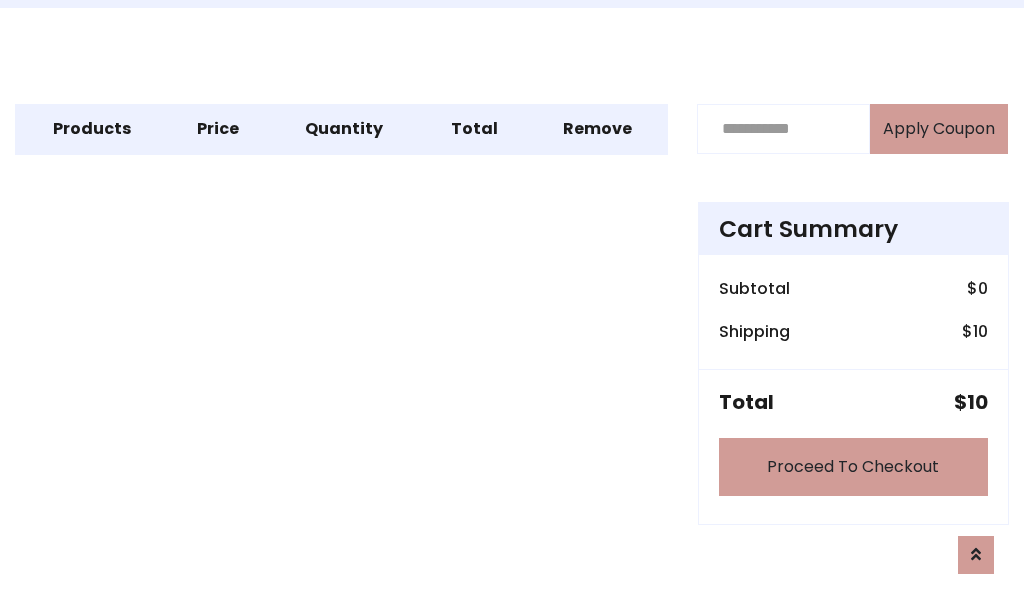 scroll, scrollTop: 247, scrollLeft: 0, axis: vertical 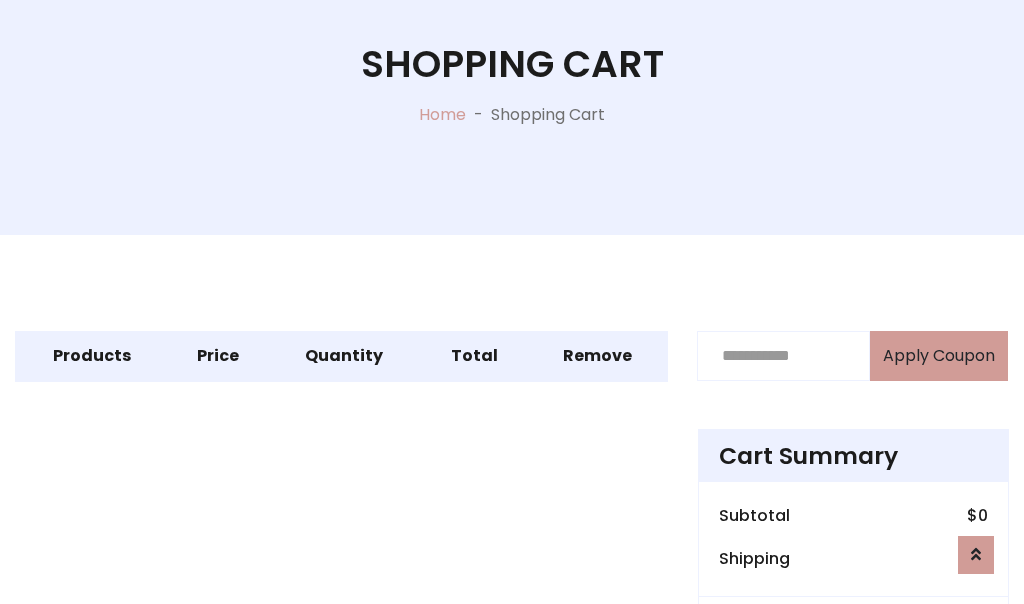 click on "Proceed To Checkout" at bounding box center [853, 694] 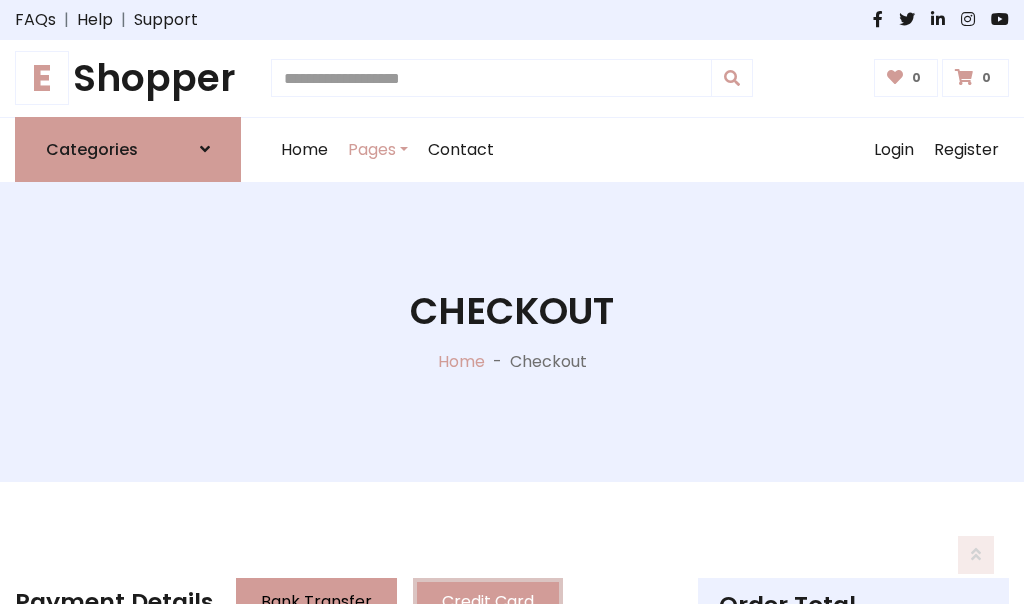 scroll, scrollTop: 137, scrollLeft: 0, axis: vertical 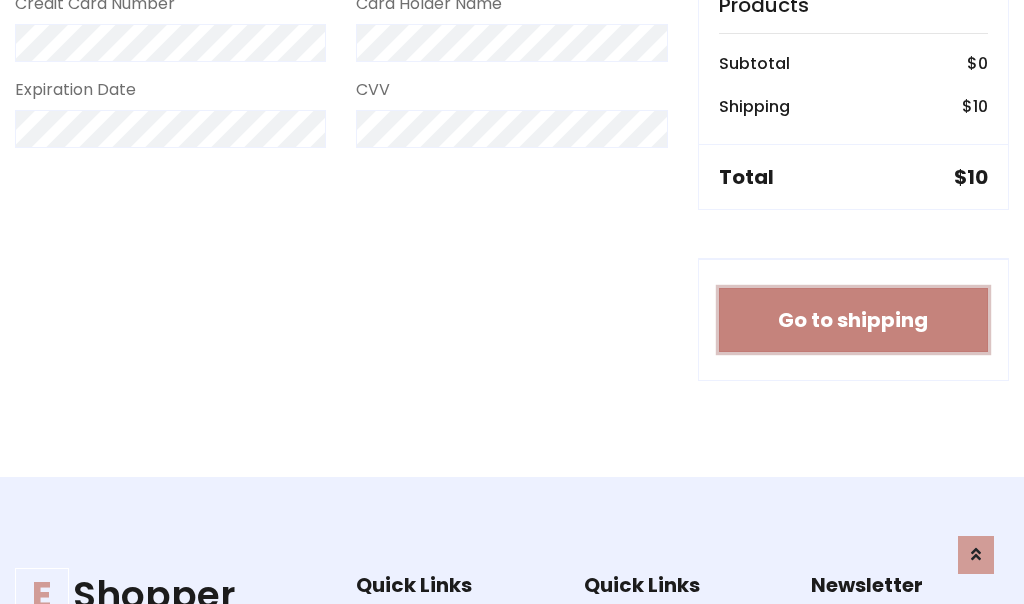 click on "Go to shipping" at bounding box center [853, 320] 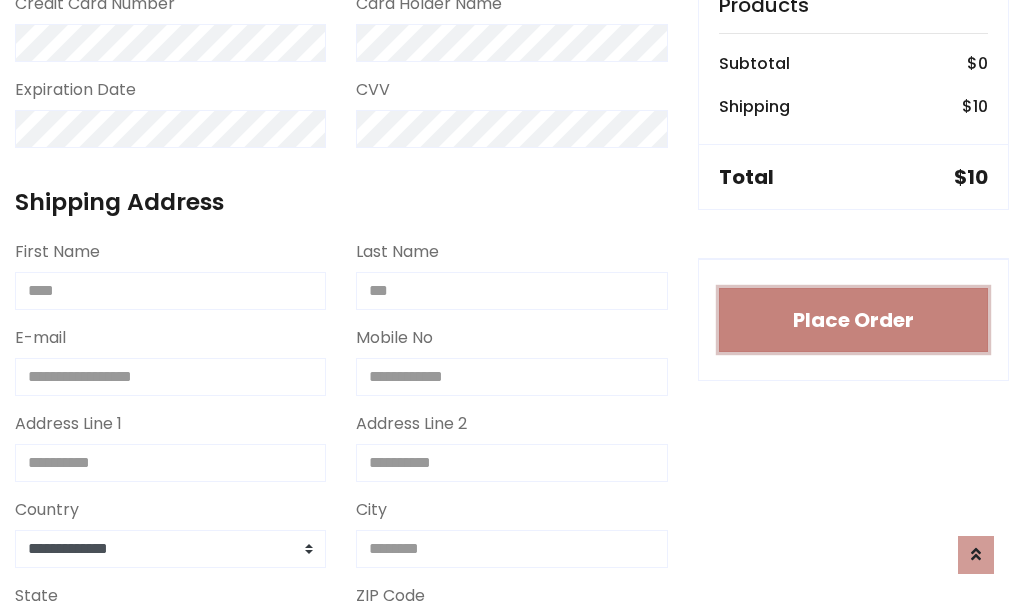 type 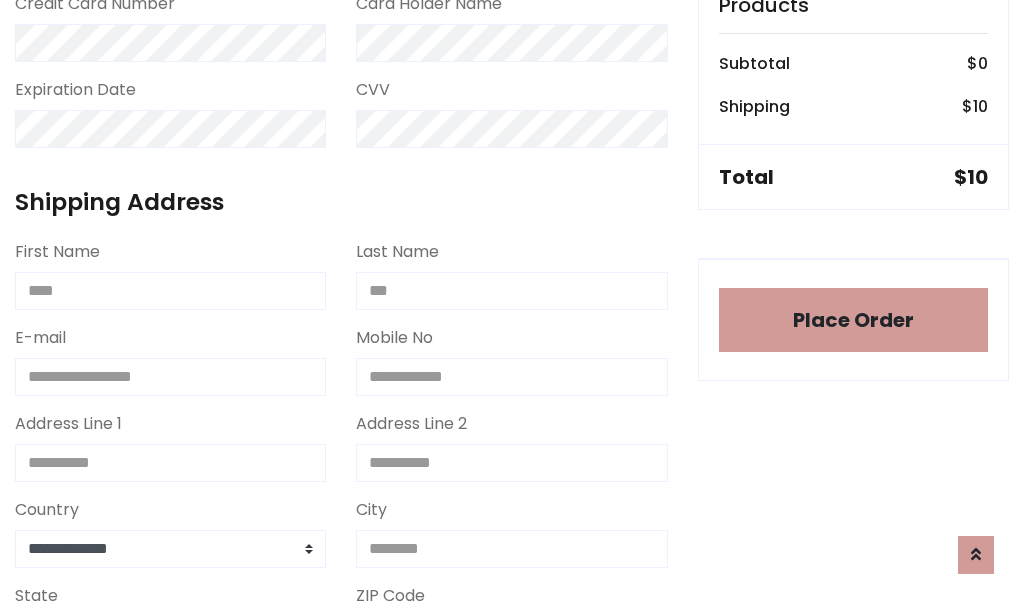 scroll, scrollTop: 1216, scrollLeft: 0, axis: vertical 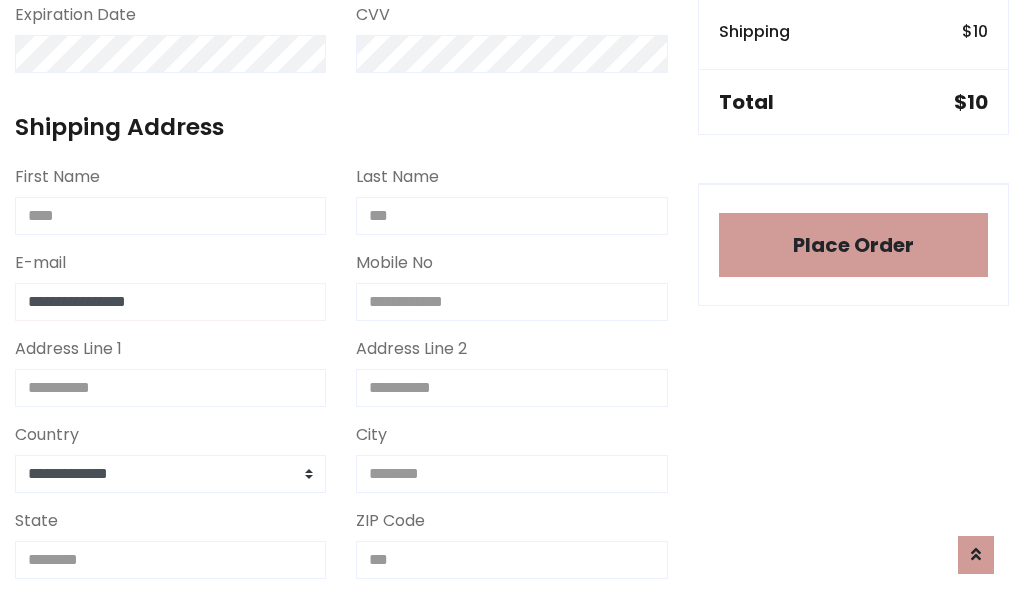 type on "**********" 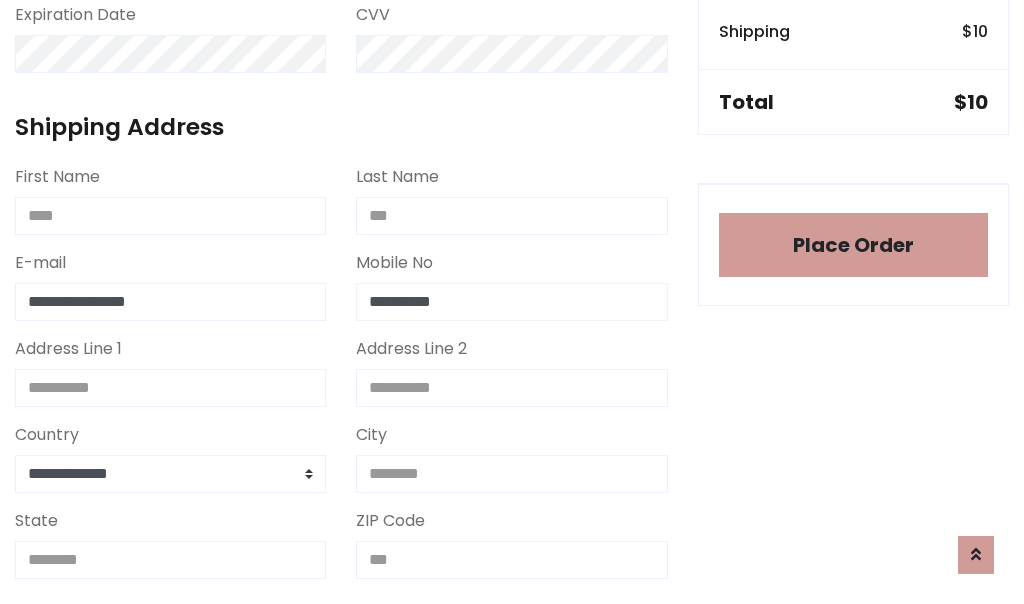 type on "**********" 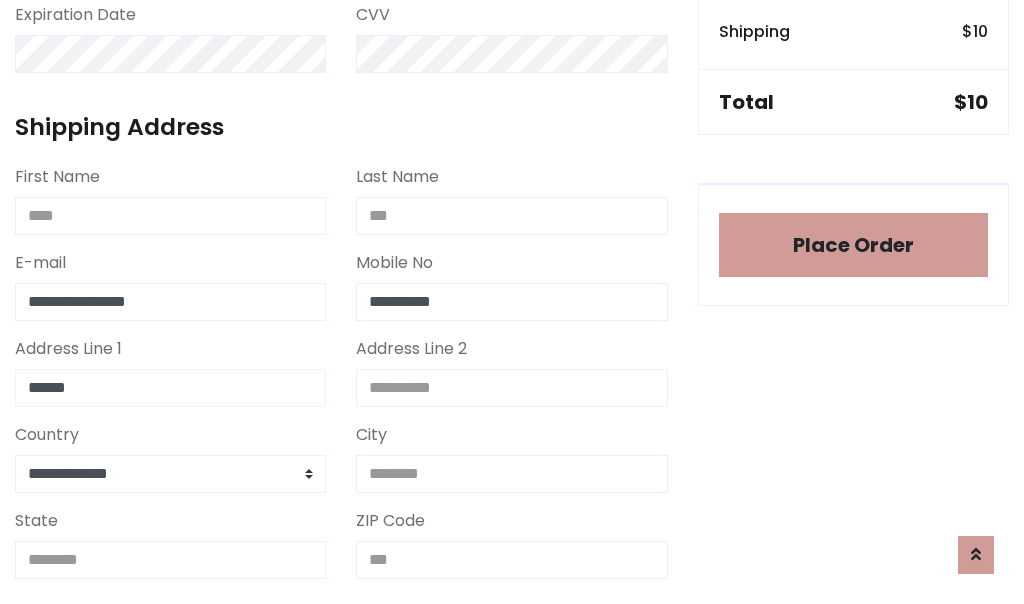 type on "******" 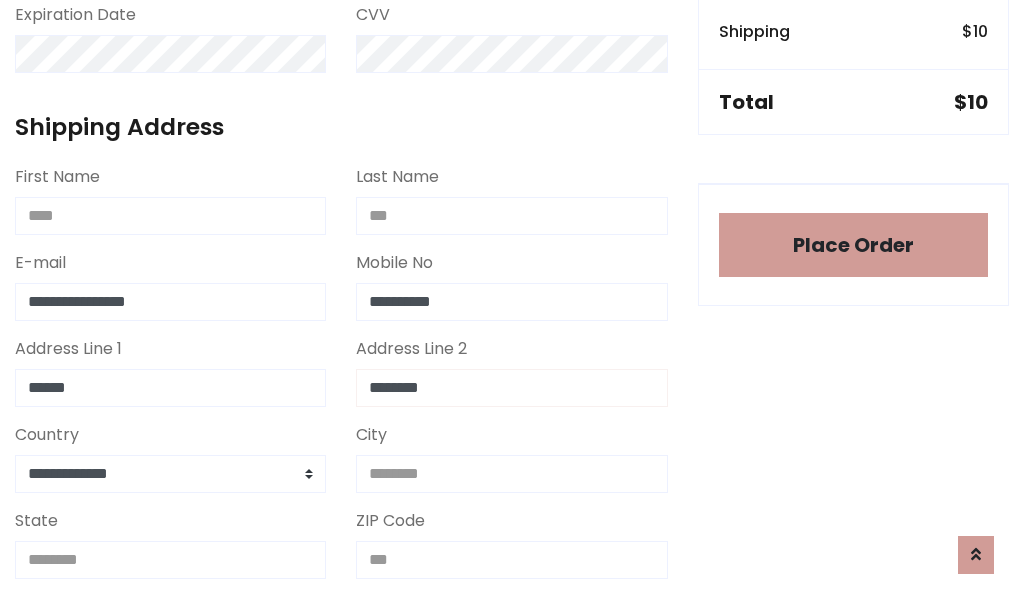 type on "********" 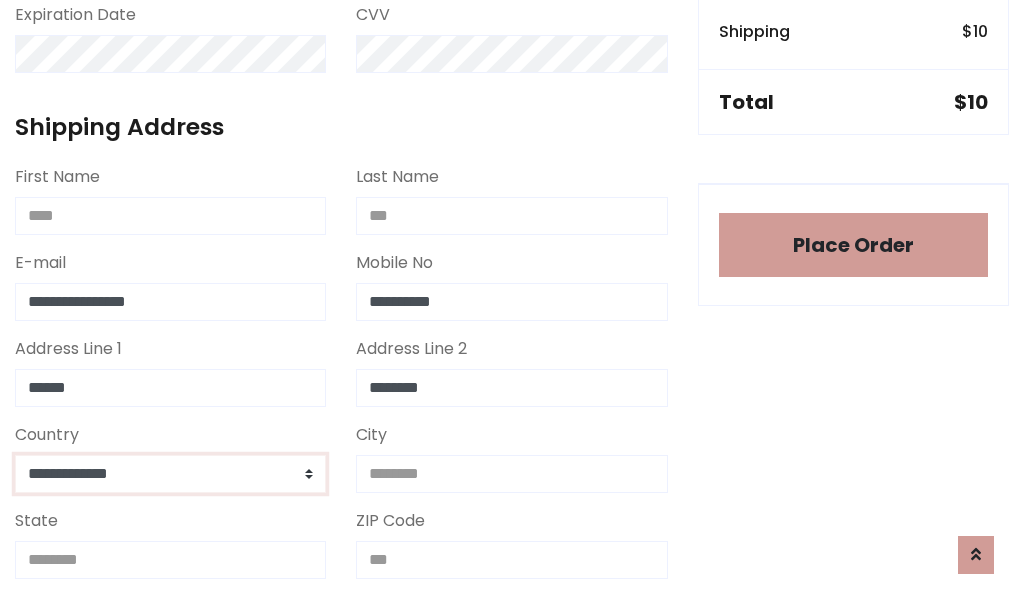 select on "*******" 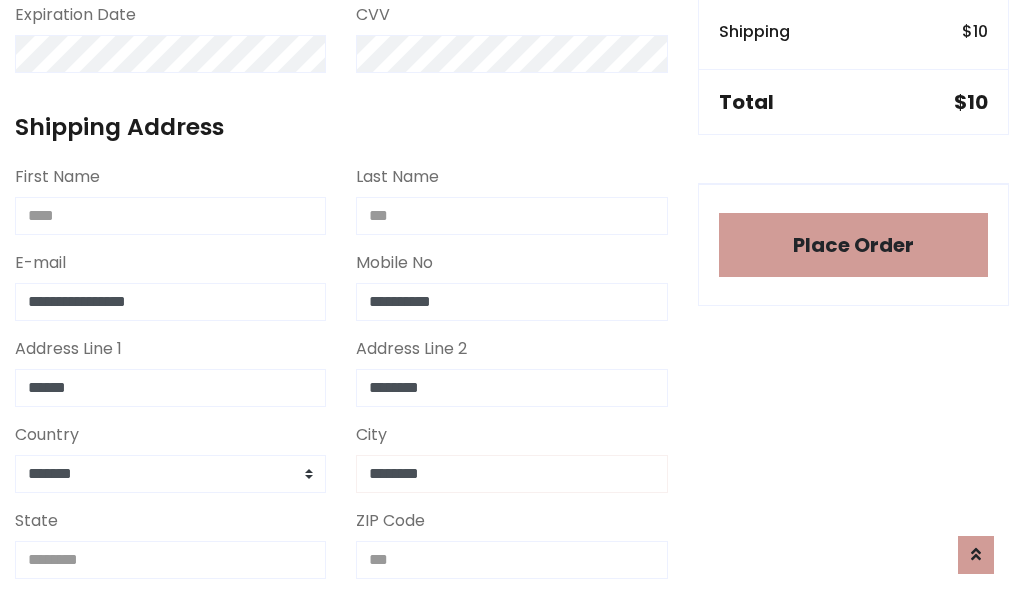 type on "********" 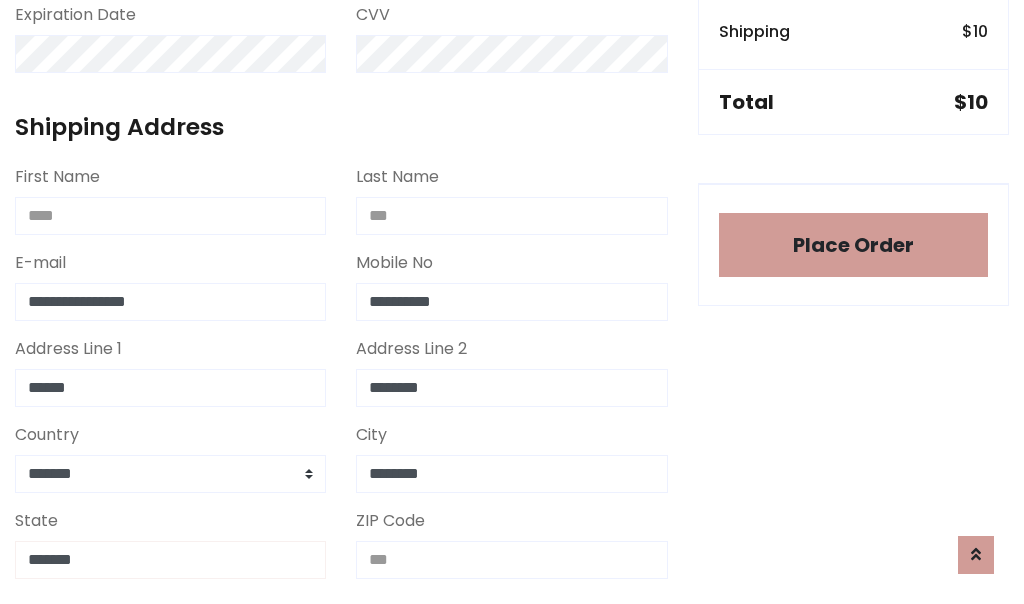 type on "*******" 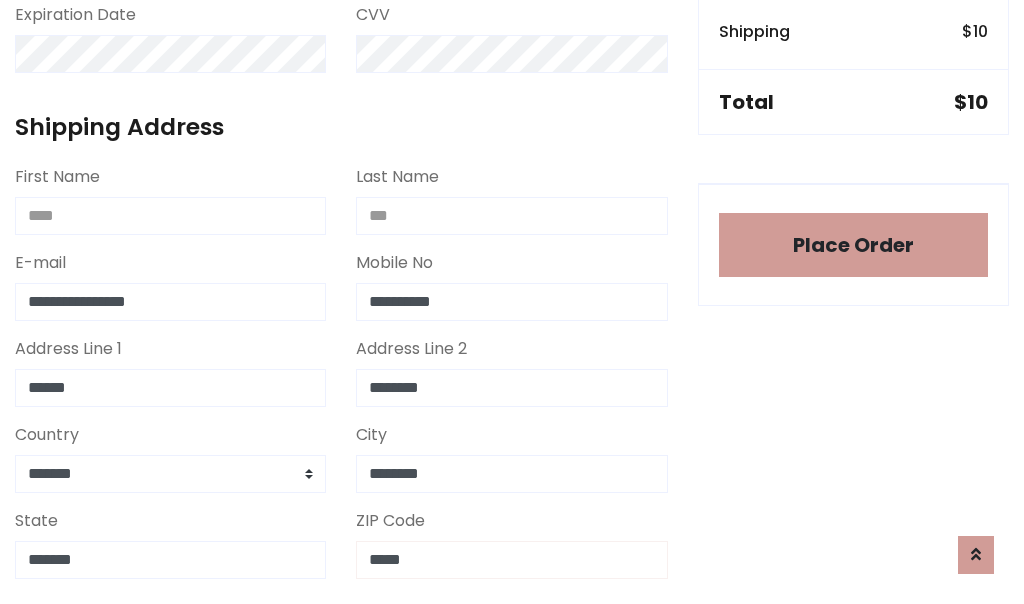 scroll, scrollTop: 403, scrollLeft: 0, axis: vertical 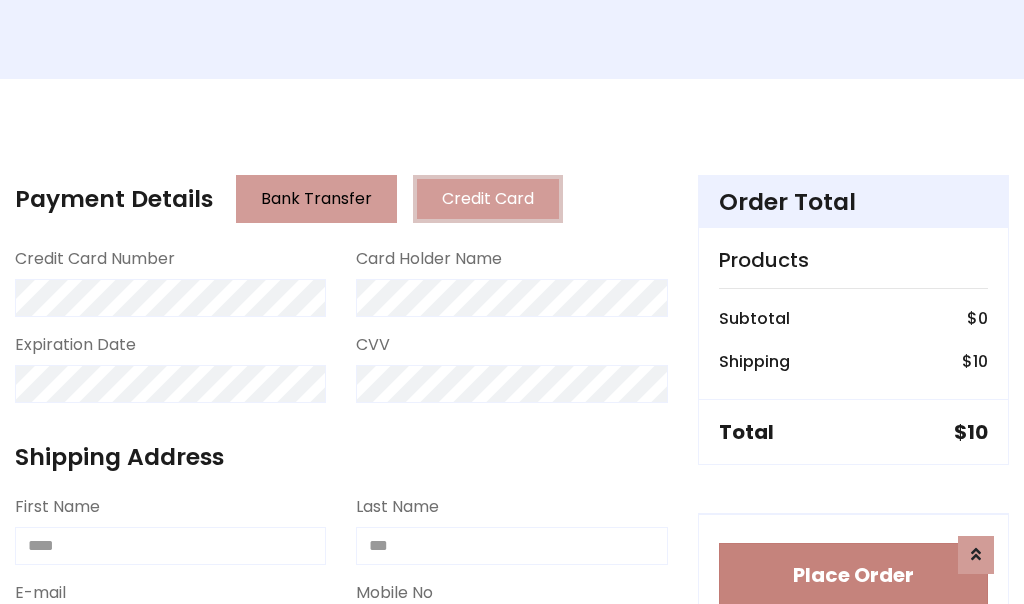 type on "*****" 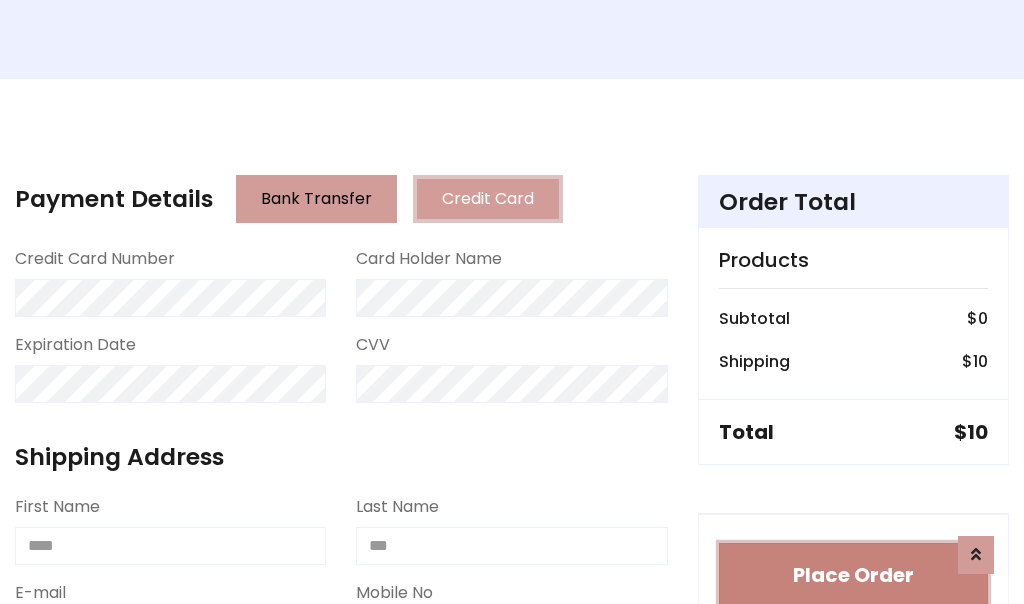 click on "Place Order" at bounding box center [853, 575] 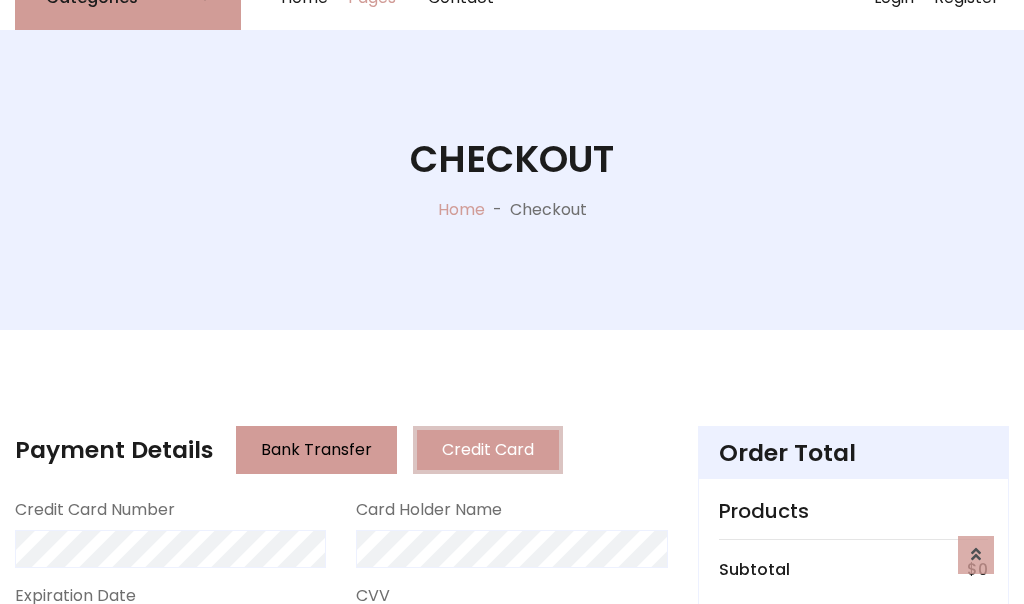 scroll, scrollTop: 0, scrollLeft: 0, axis: both 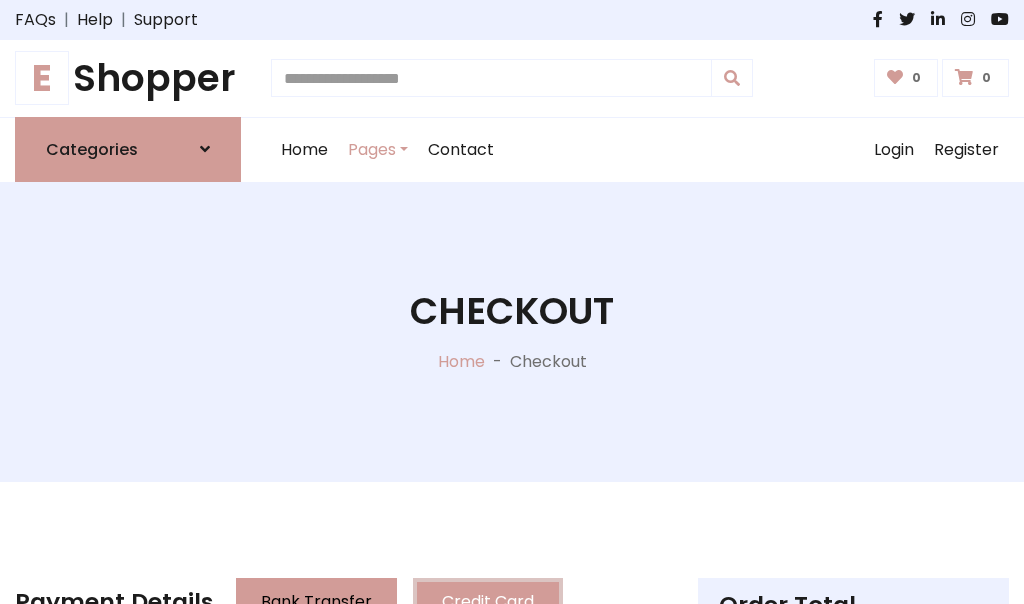 click on "E Shopper" at bounding box center (128, 78) 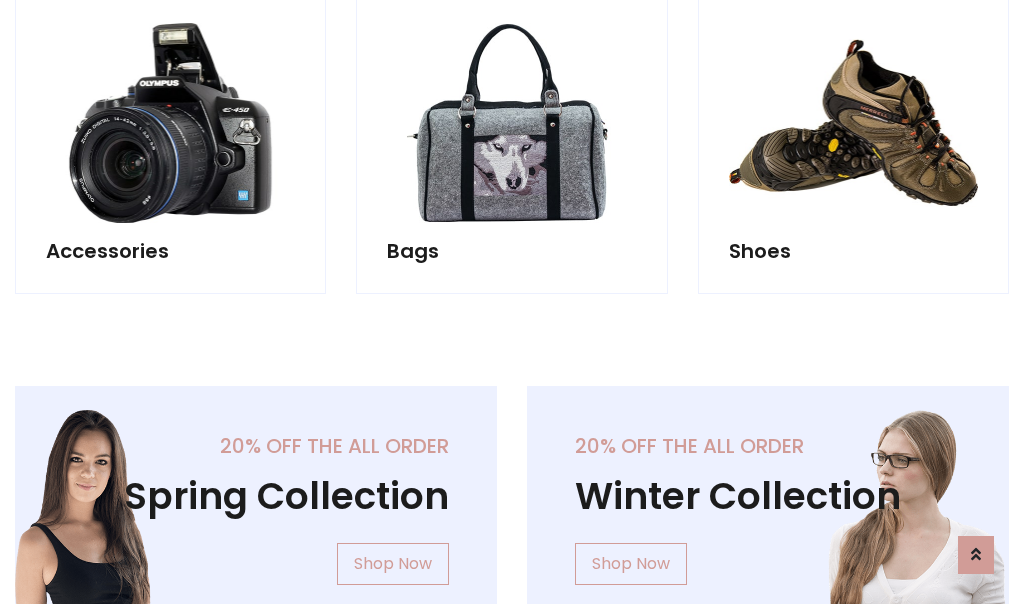 scroll, scrollTop: 770, scrollLeft: 0, axis: vertical 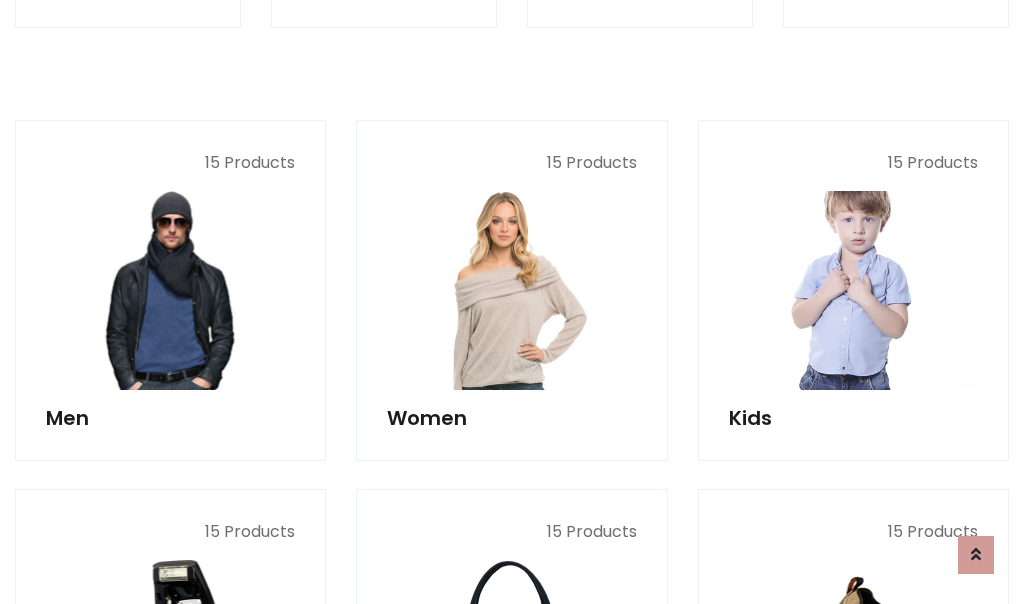 click at bounding box center [853, 290] 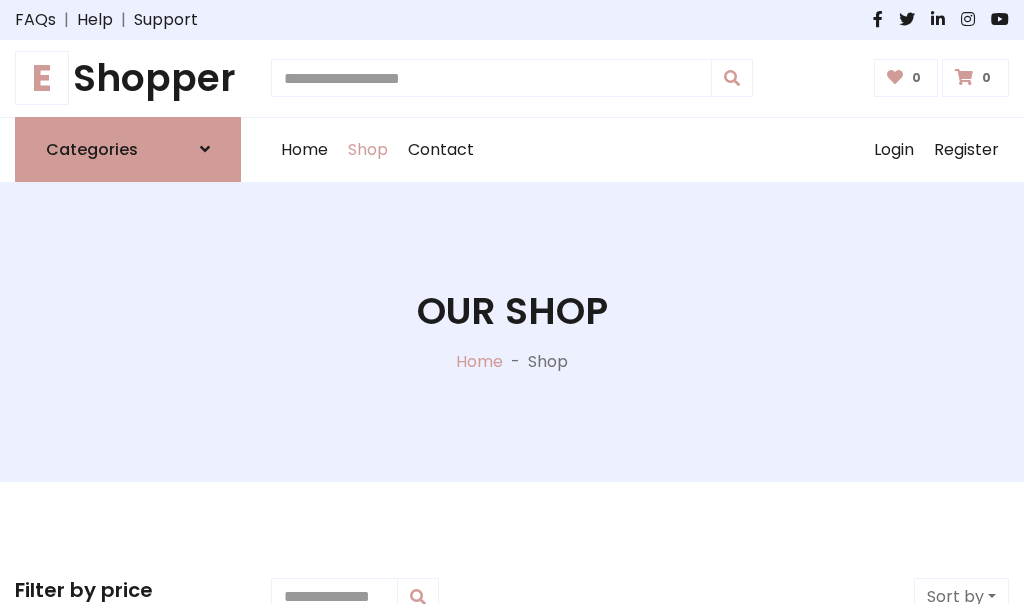 scroll, scrollTop: 549, scrollLeft: 0, axis: vertical 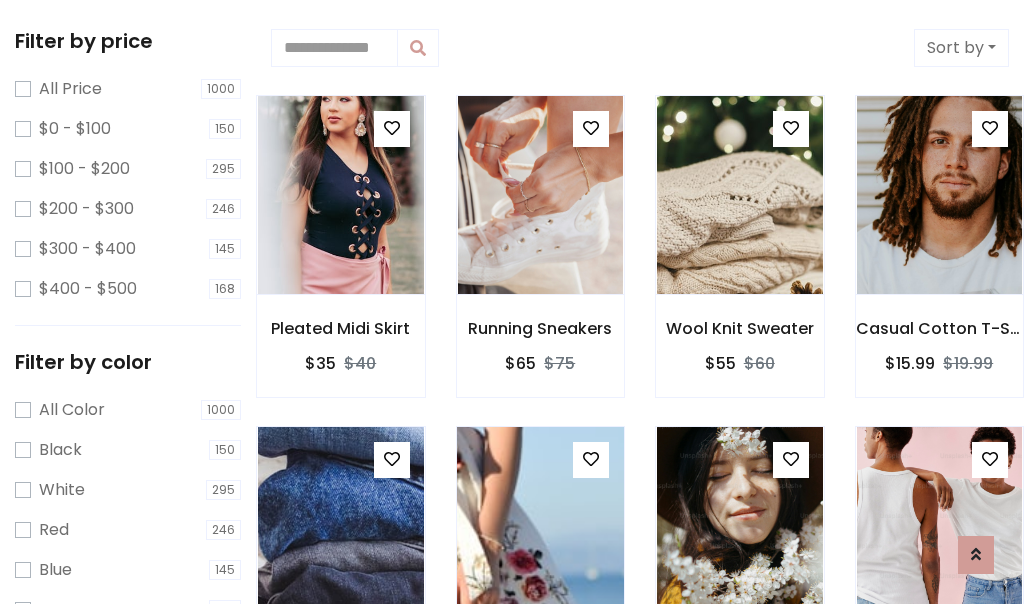 click at bounding box center [591, 459] 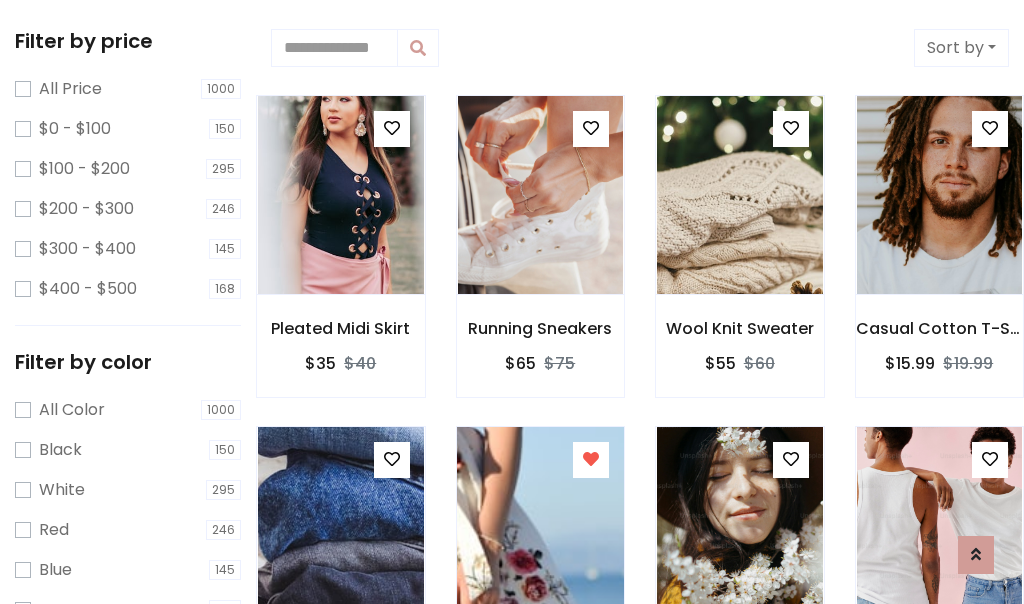 scroll, scrollTop: 1003, scrollLeft: 0, axis: vertical 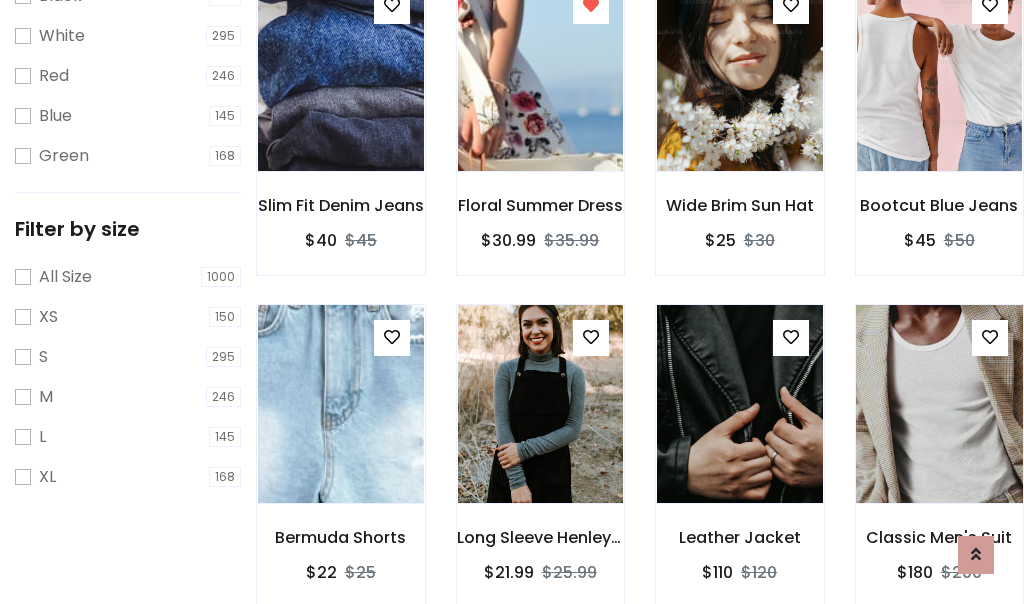 click at bounding box center [939, 404] 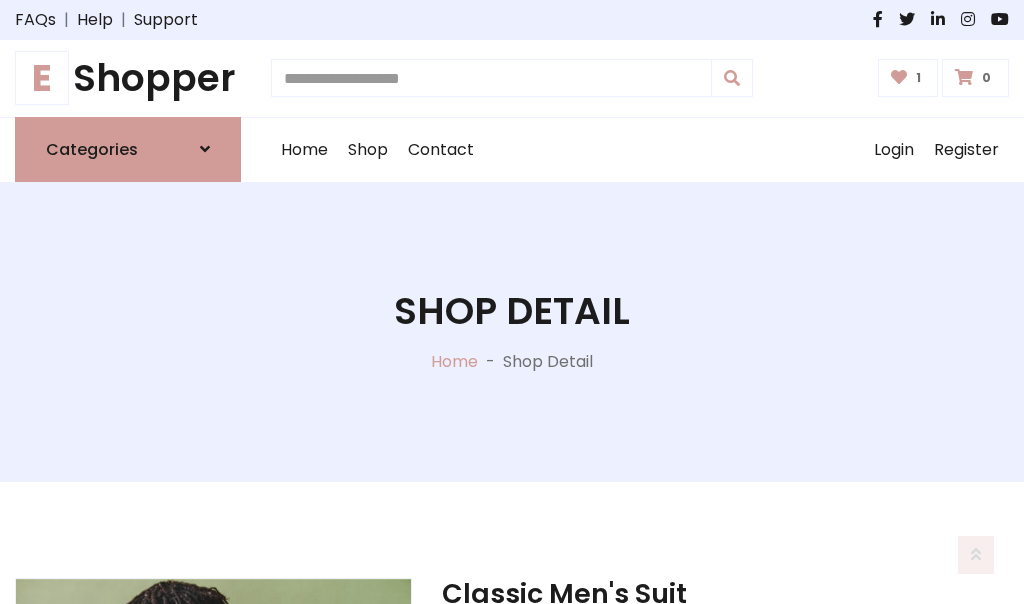 scroll, scrollTop: 262, scrollLeft: 0, axis: vertical 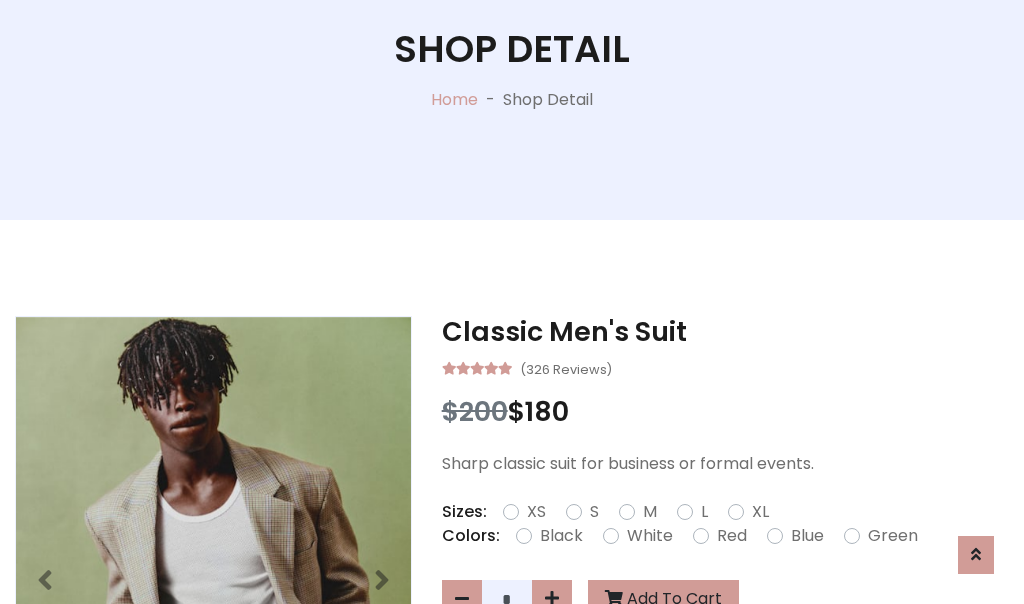 click on "XL" at bounding box center [760, 512] 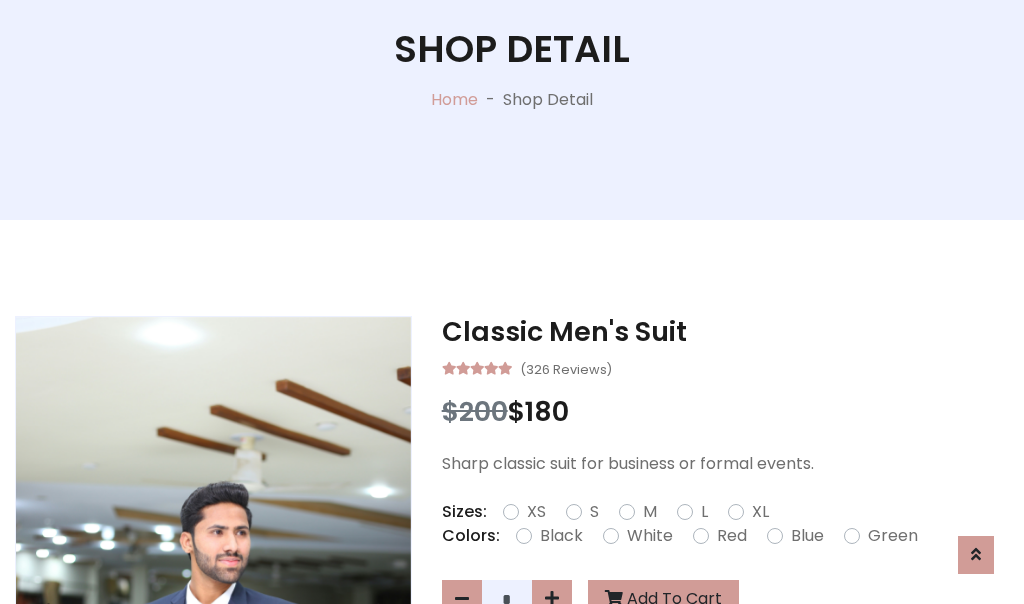 click on "Black" at bounding box center (561, 536) 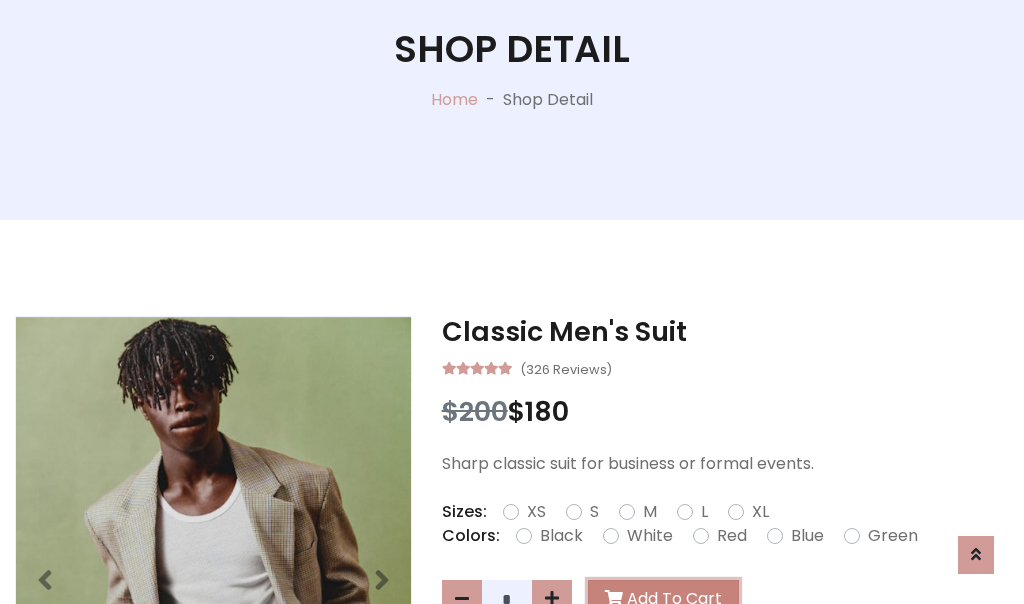 click on "Add To Cart" at bounding box center [663, 599] 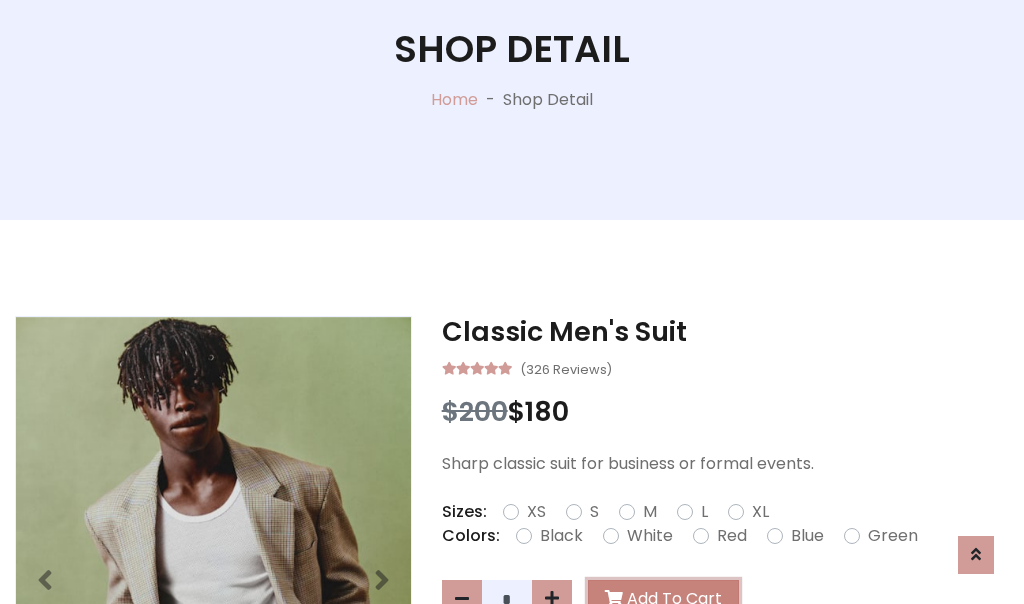 scroll, scrollTop: 0, scrollLeft: 0, axis: both 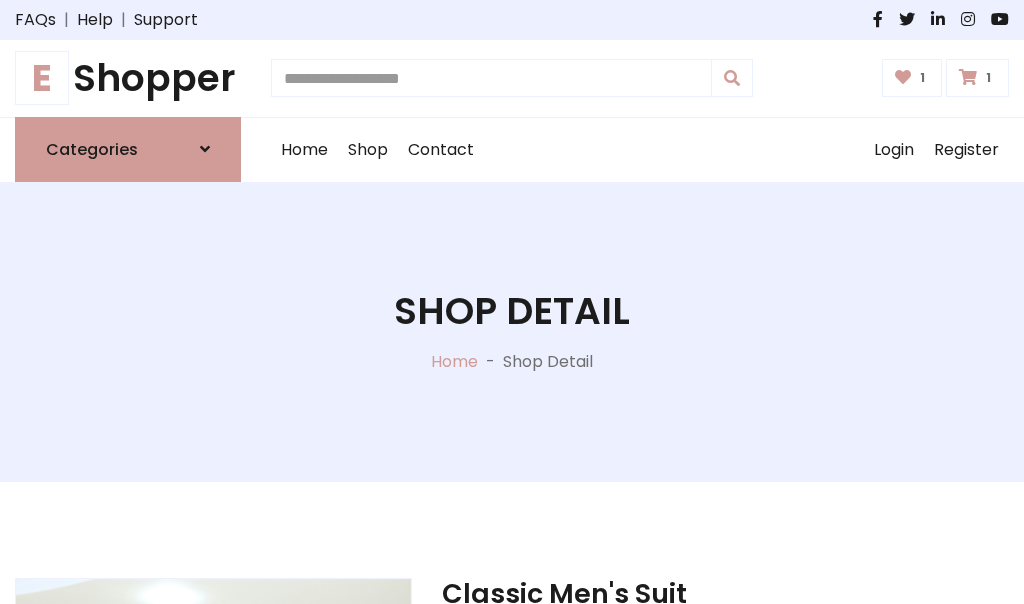 click at bounding box center [968, 77] 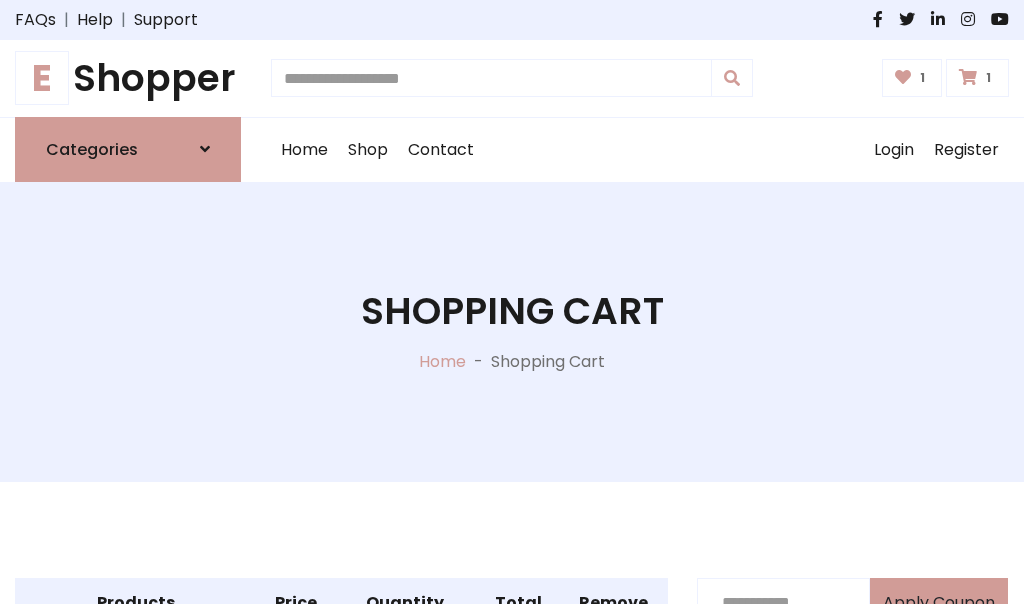 scroll, scrollTop: 570, scrollLeft: 0, axis: vertical 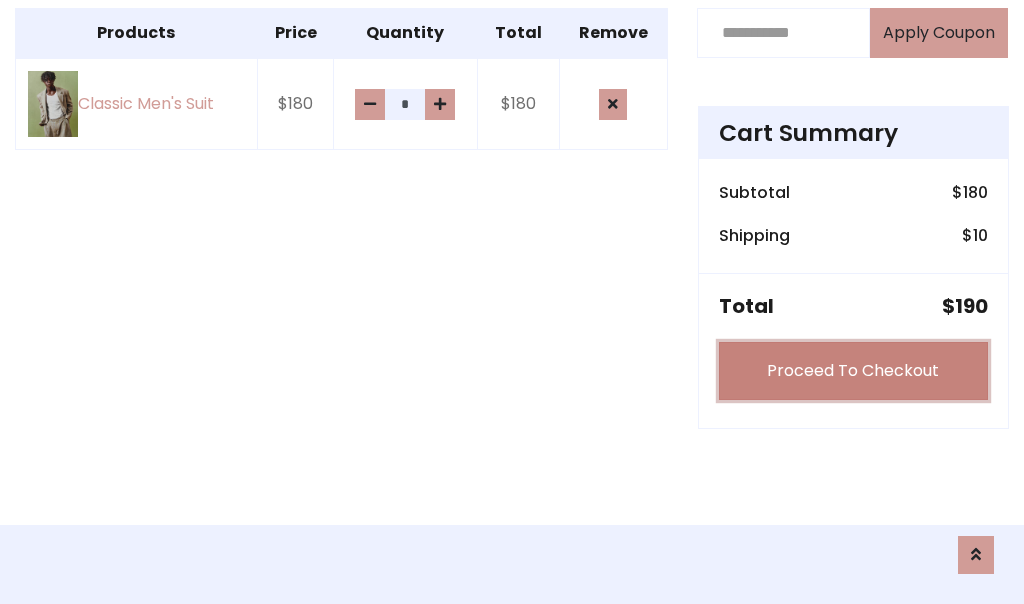 click on "Proceed To Checkout" at bounding box center (853, 371) 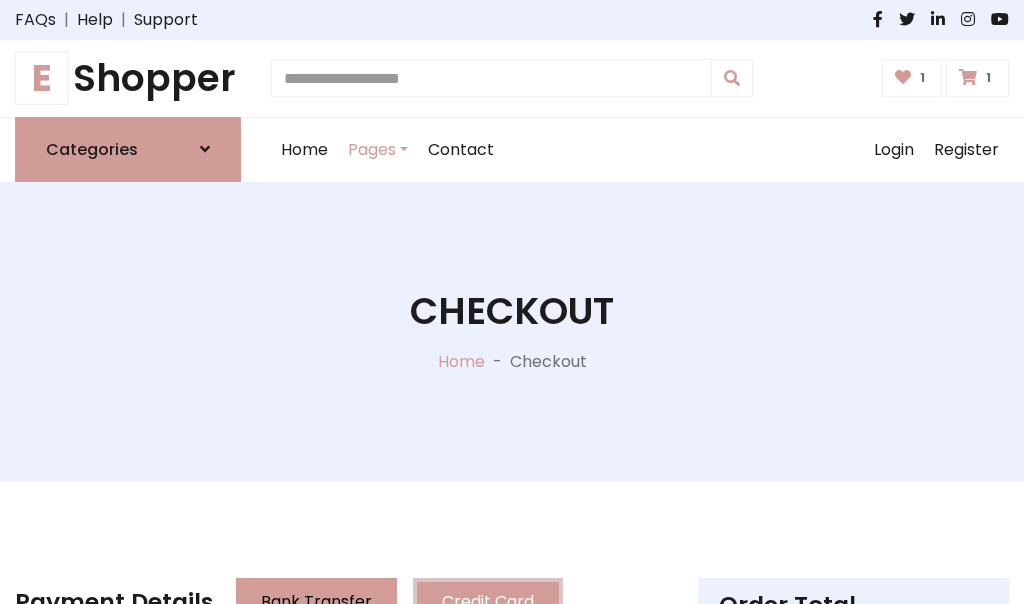 scroll, scrollTop: 201, scrollLeft: 0, axis: vertical 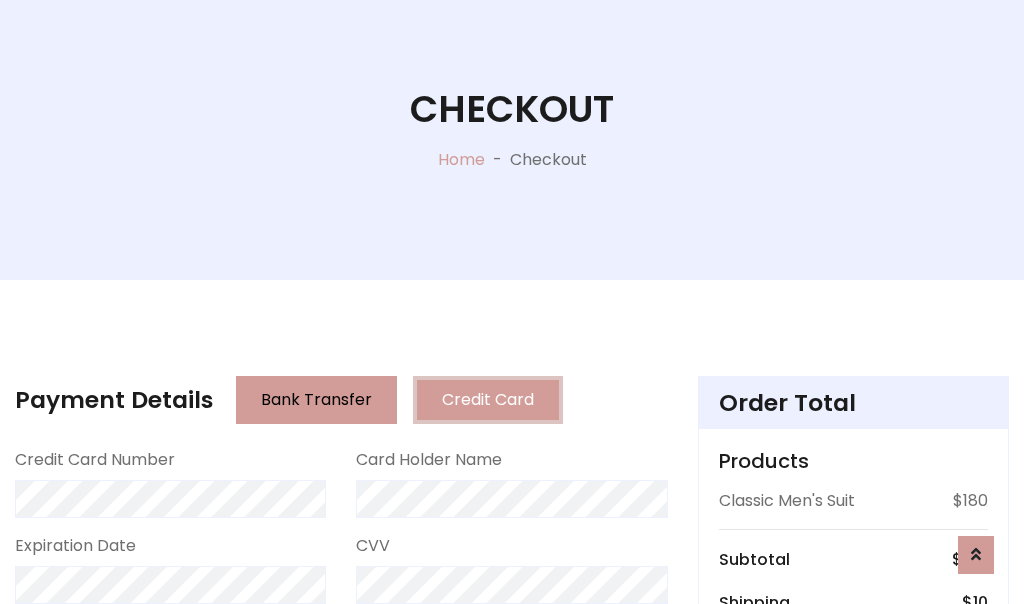 click on "Go to shipping" at bounding box center (853, 816) 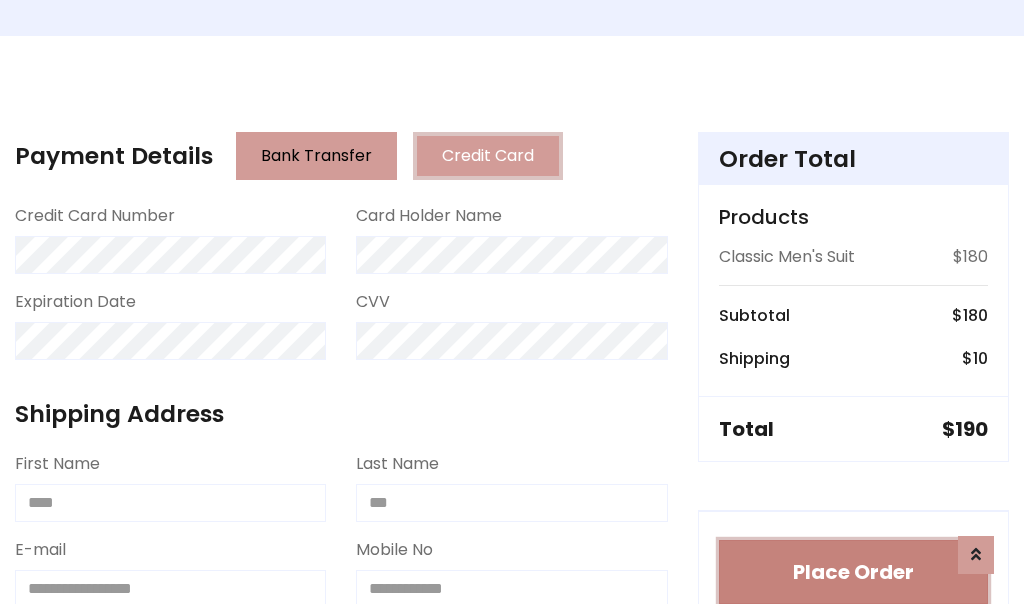 type 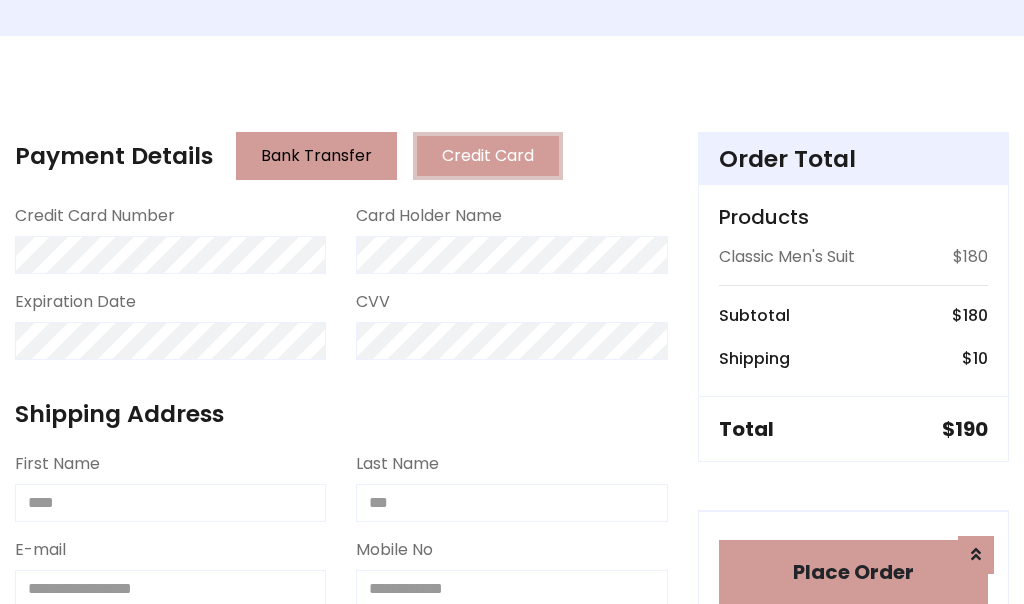 scroll, scrollTop: 1216, scrollLeft: 0, axis: vertical 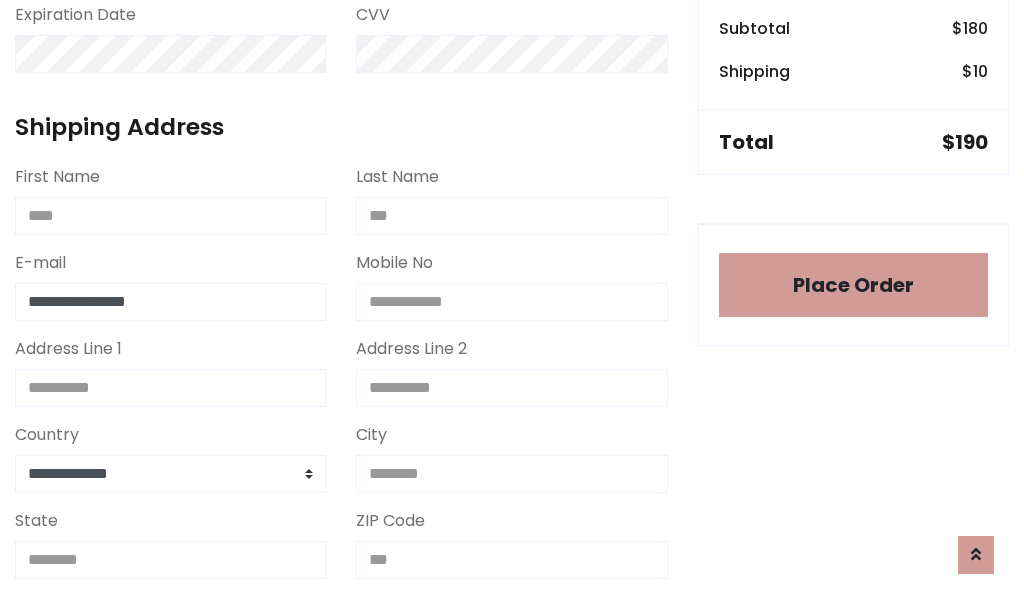 type on "**********" 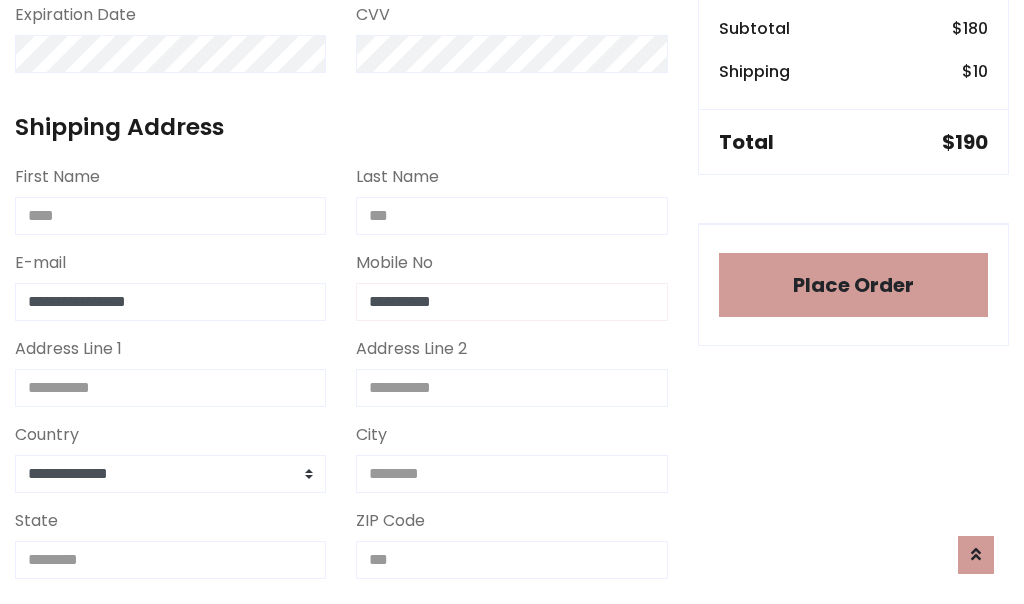 scroll, scrollTop: 573, scrollLeft: 0, axis: vertical 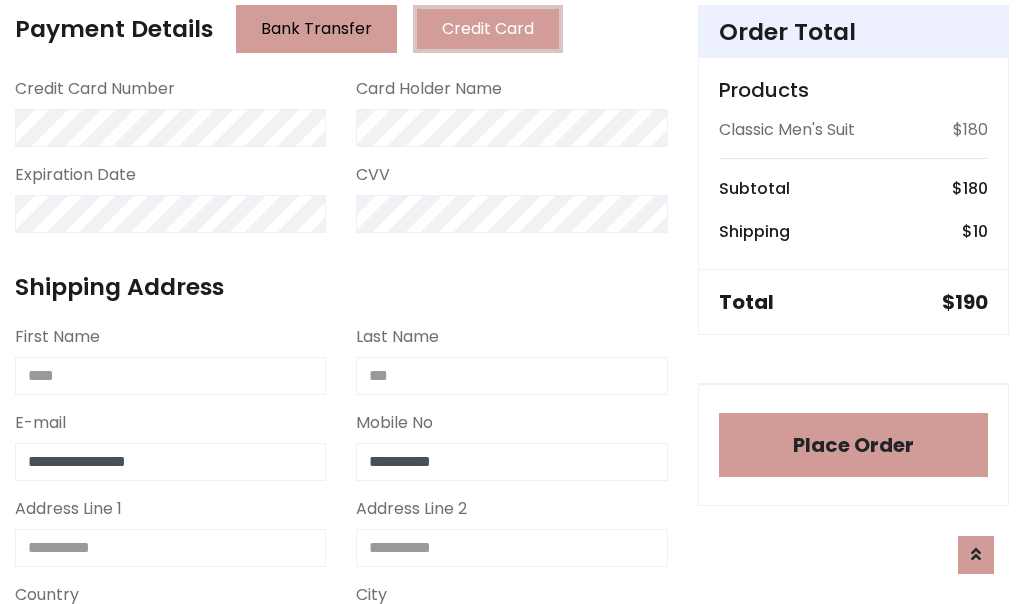 type on "**********" 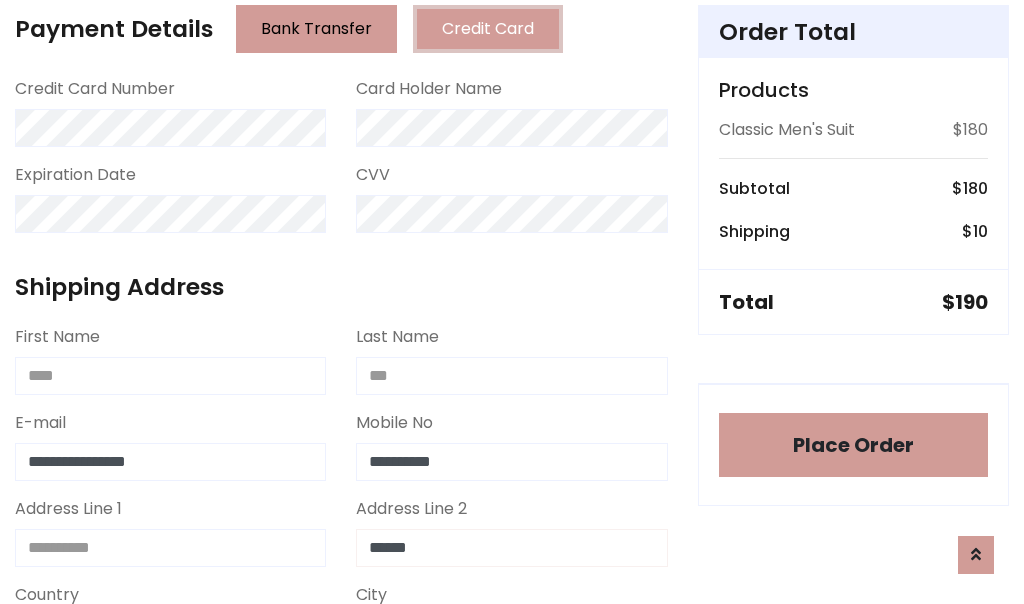 type on "******" 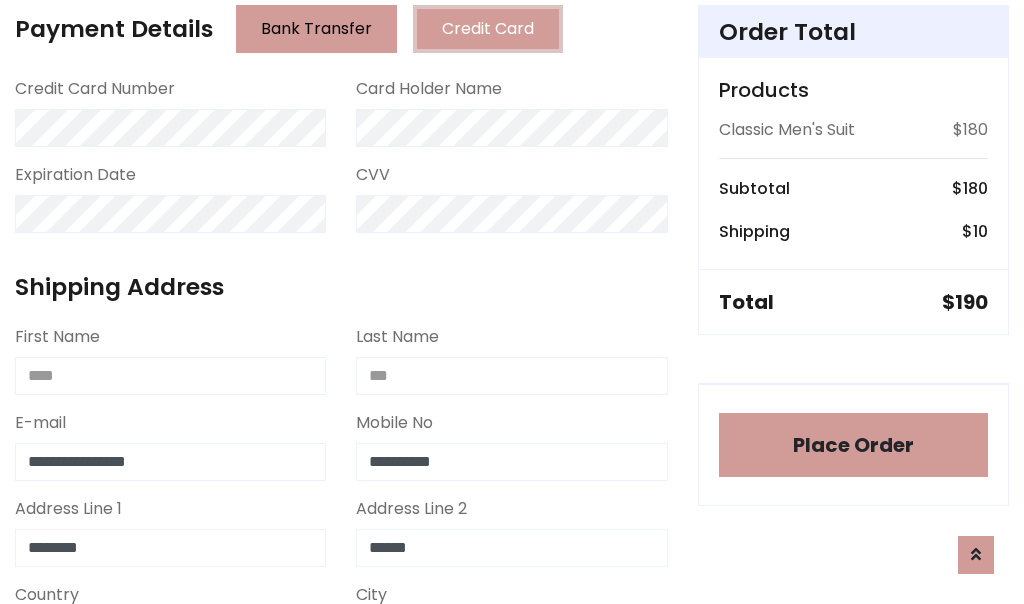 type on "********" 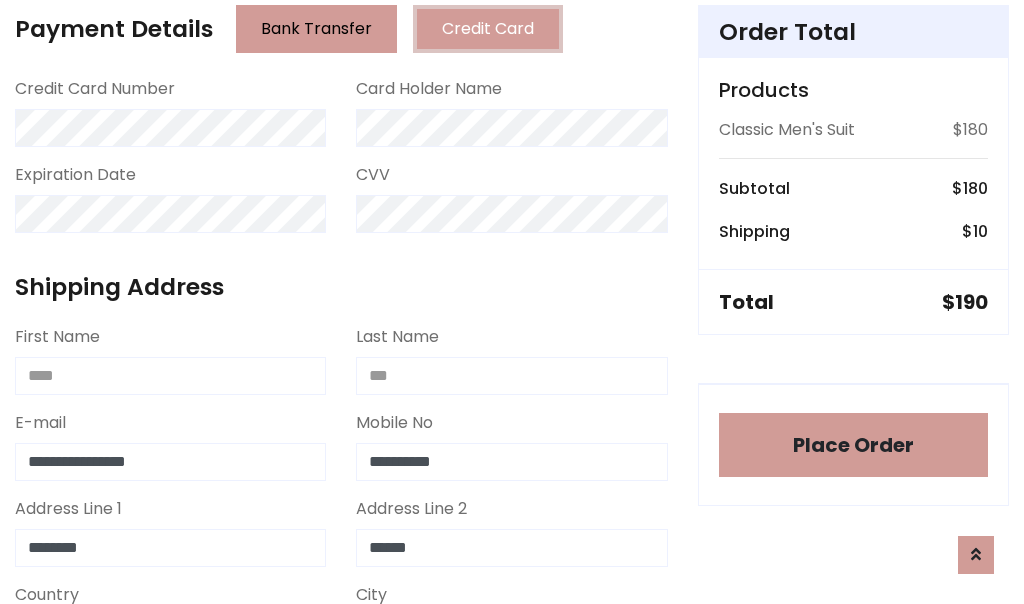 select on "*******" 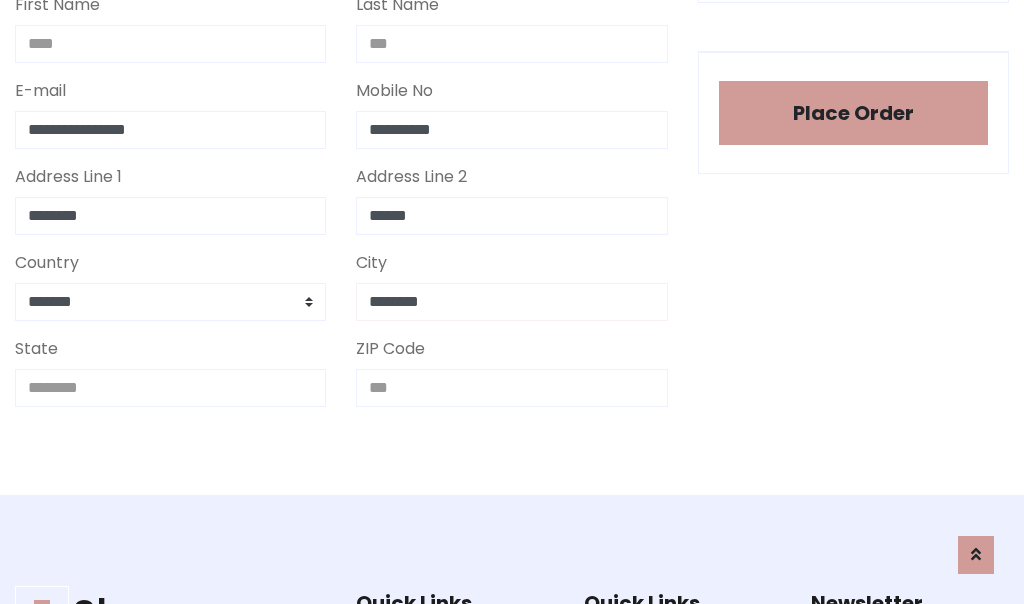 type on "********" 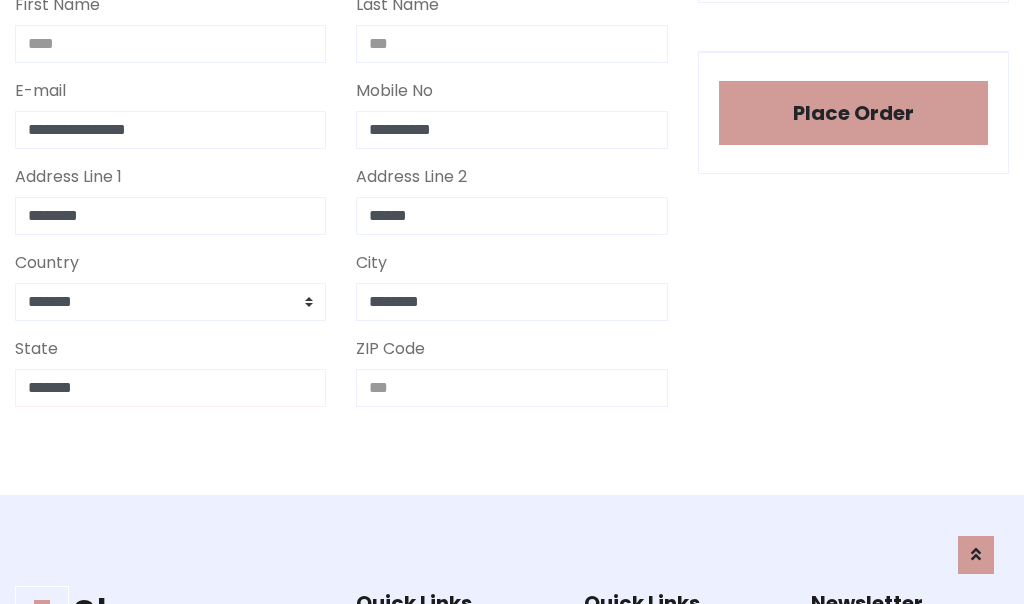 type on "*******" 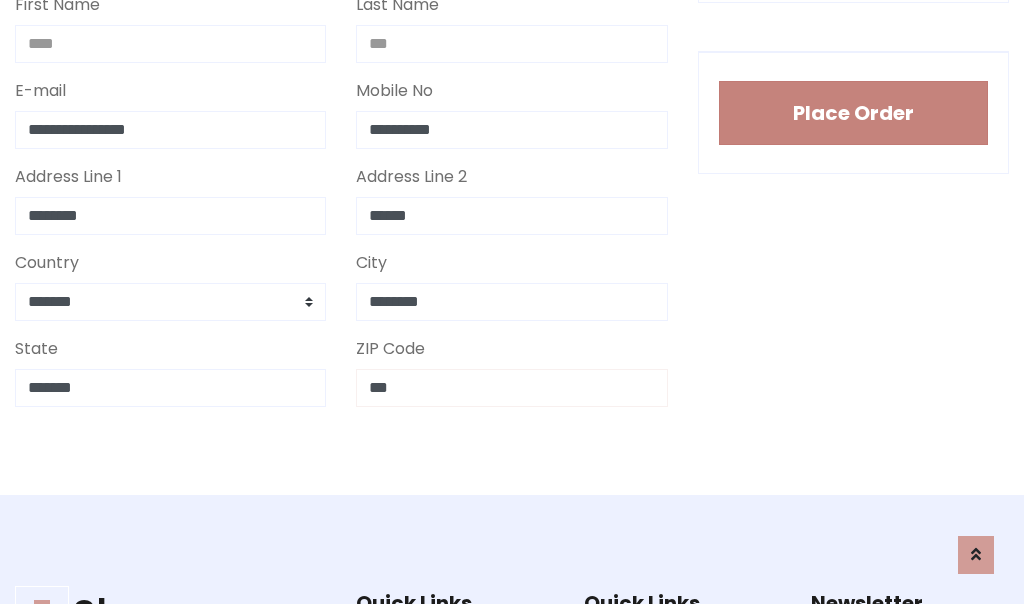 type on "***" 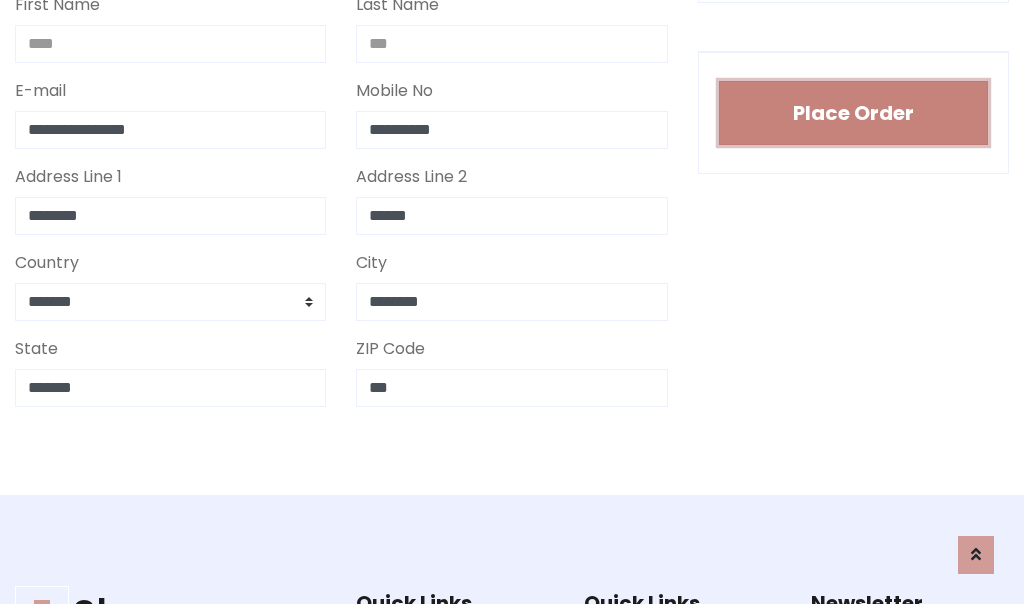 click on "Place Order" at bounding box center (853, 113) 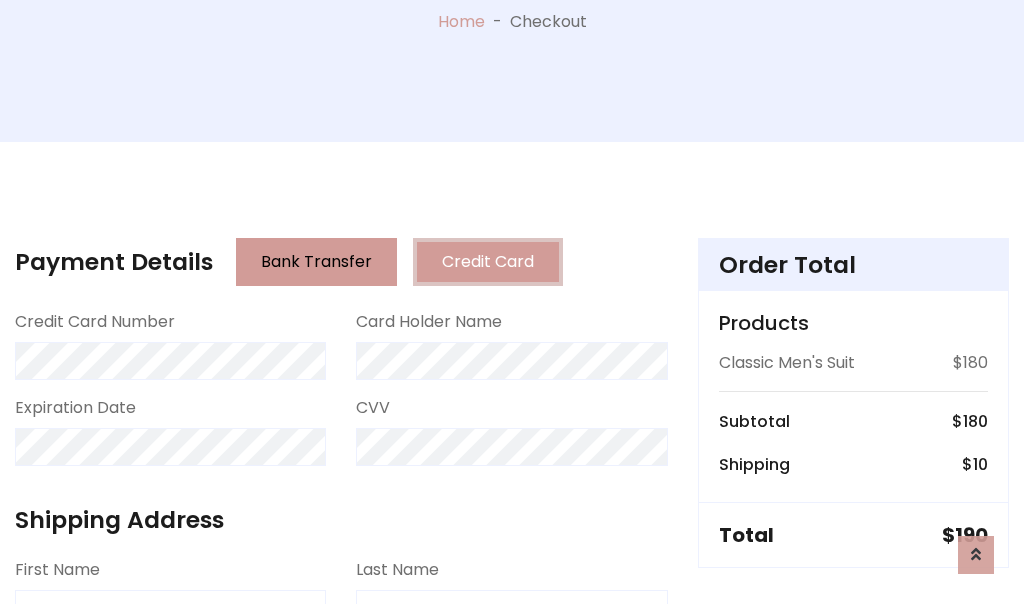 scroll, scrollTop: 0, scrollLeft: 0, axis: both 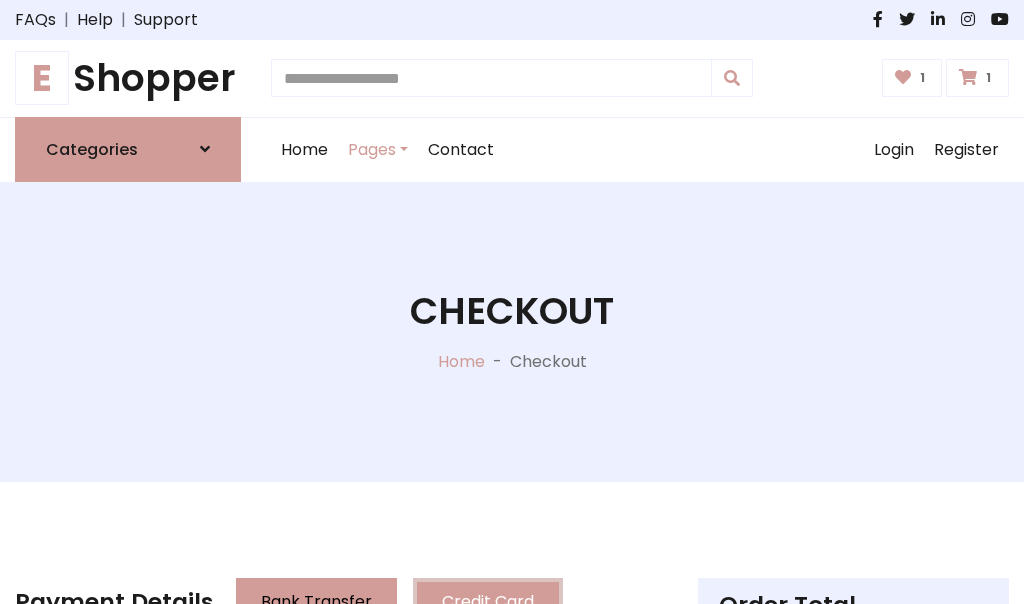 click on "E" at bounding box center (42, 78) 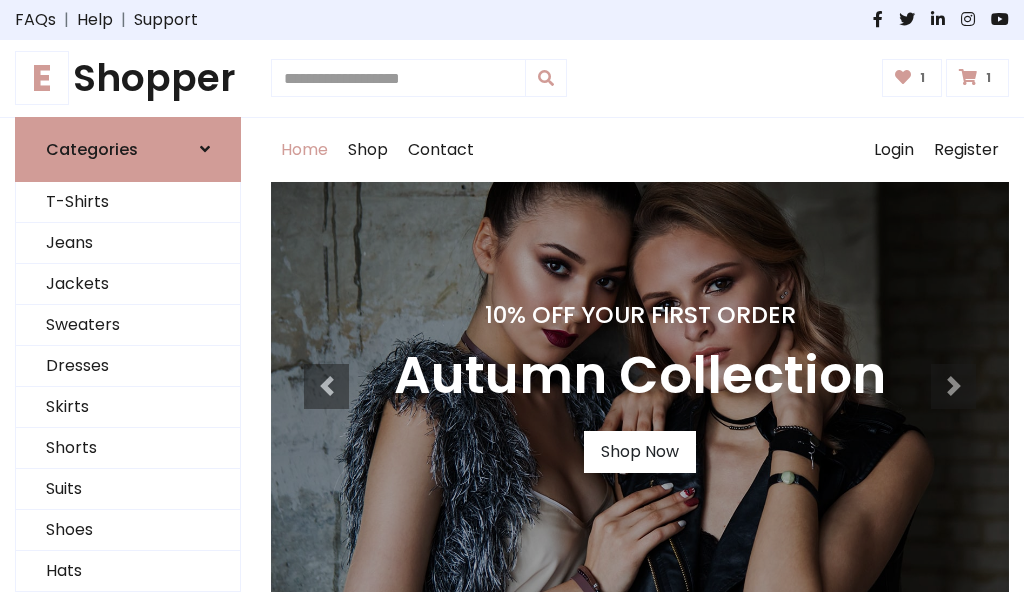 scroll, scrollTop: 0, scrollLeft: 0, axis: both 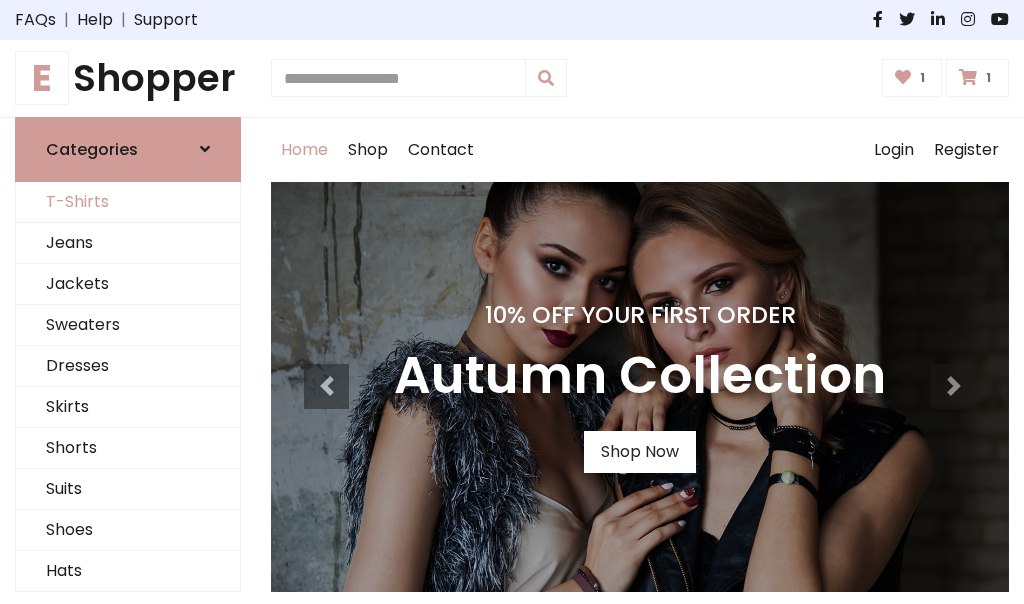 click on "T-Shirts" at bounding box center (128, 202) 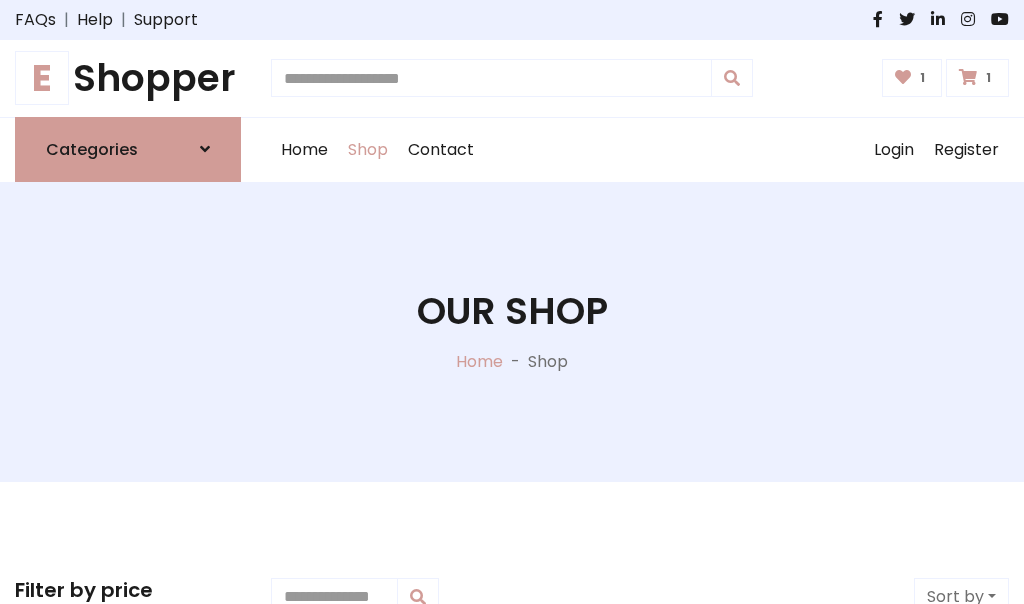 scroll, scrollTop: 0, scrollLeft: 0, axis: both 